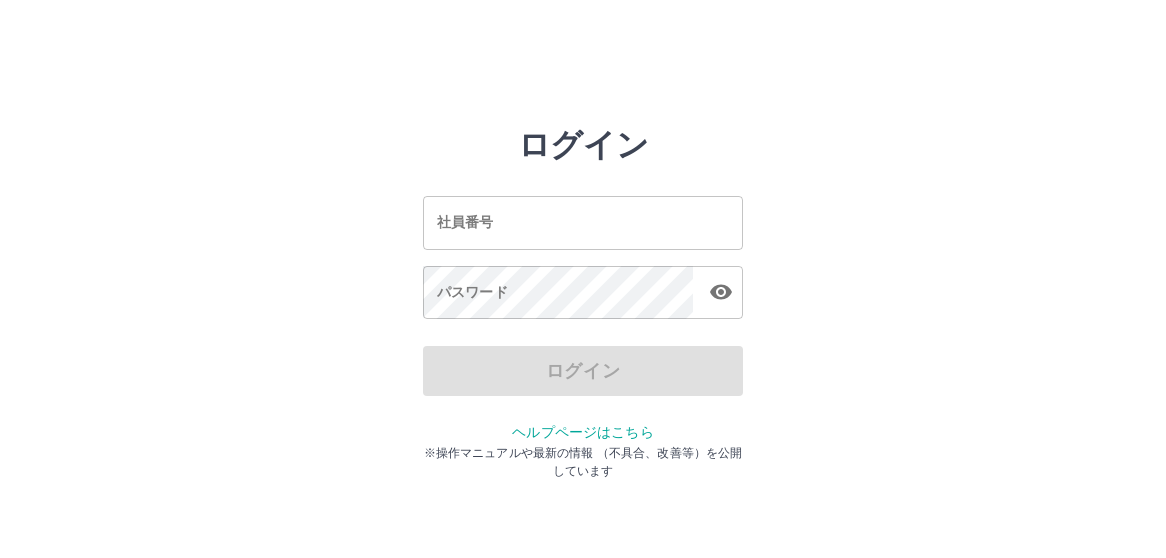 scroll, scrollTop: 0, scrollLeft: 0, axis: both 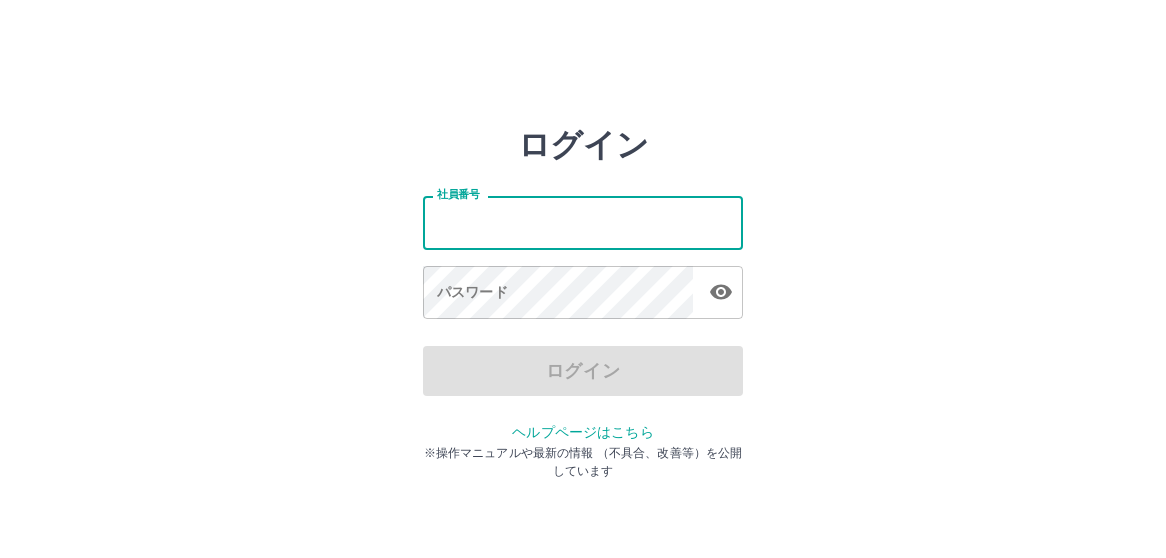type on "*******" 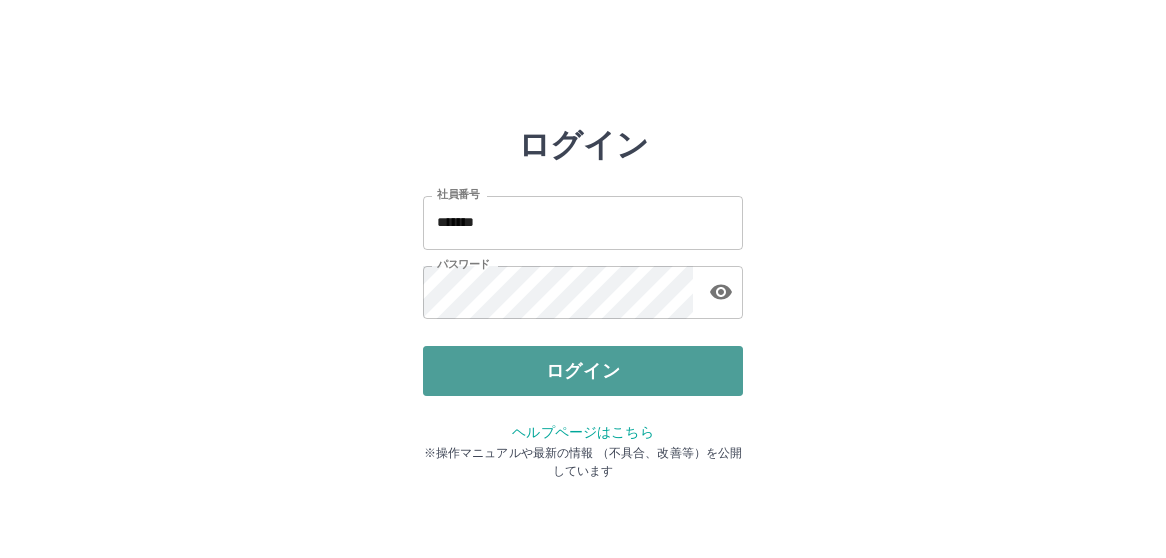 click on "ログイン" at bounding box center (583, 371) 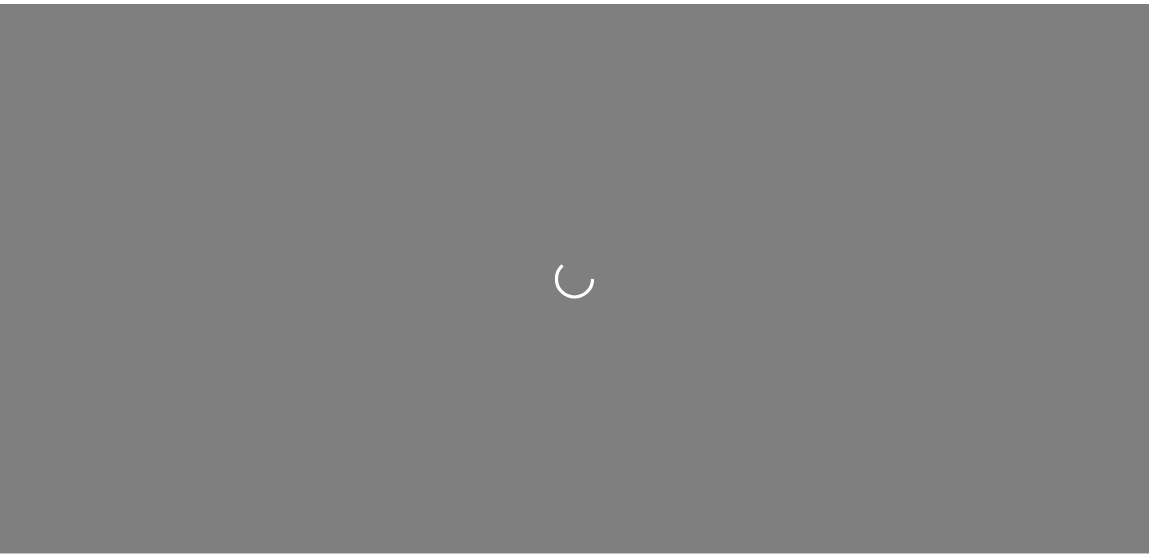scroll, scrollTop: 0, scrollLeft: 0, axis: both 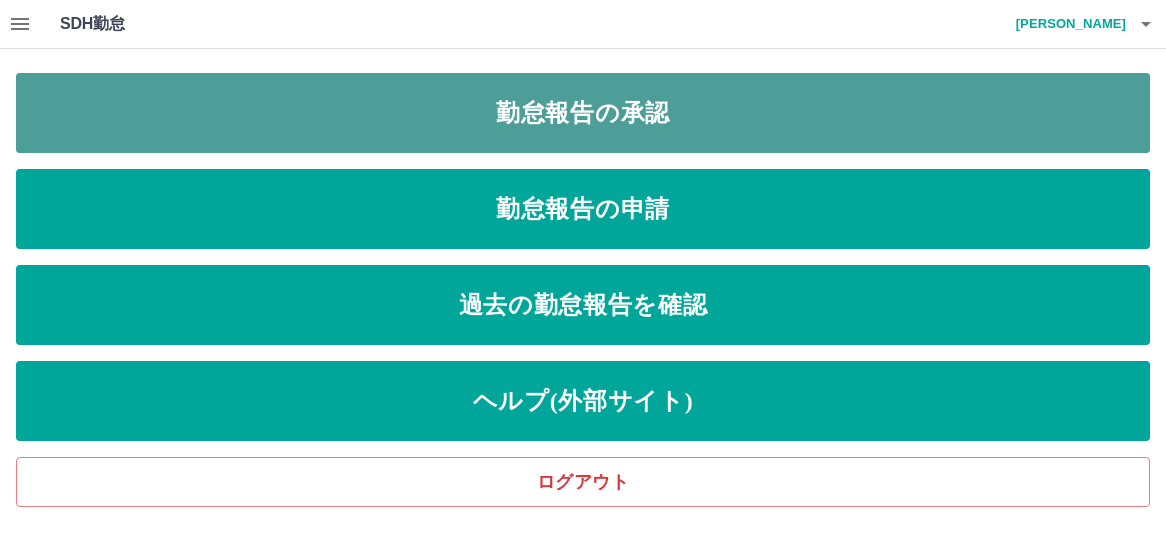 click on "勤怠報告の承認" at bounding box center [583, 113] 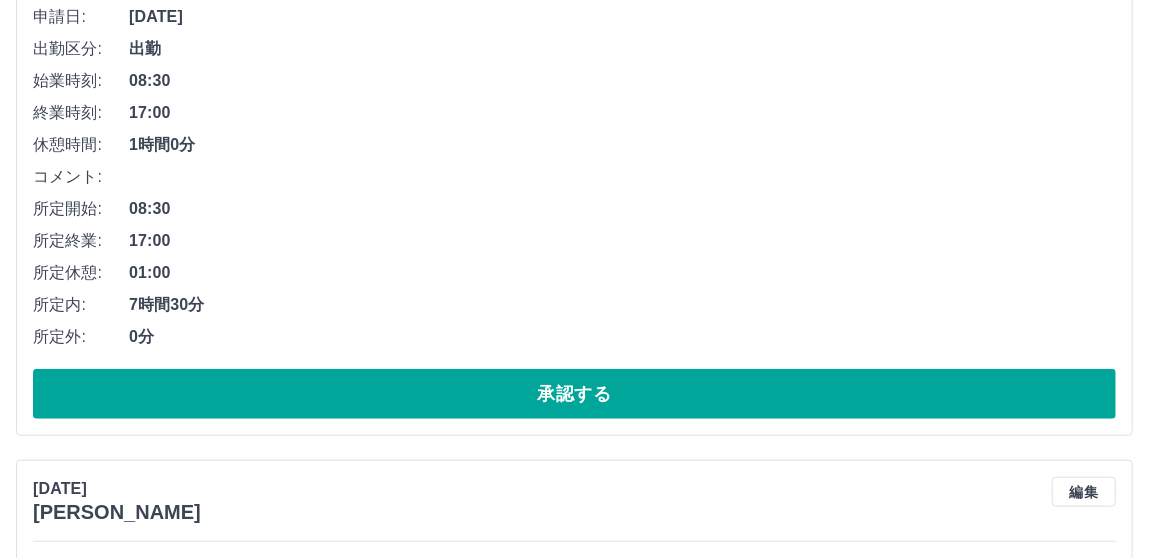 scroll, scrollTop: 700, scrollLeft: 0, axis: vertical 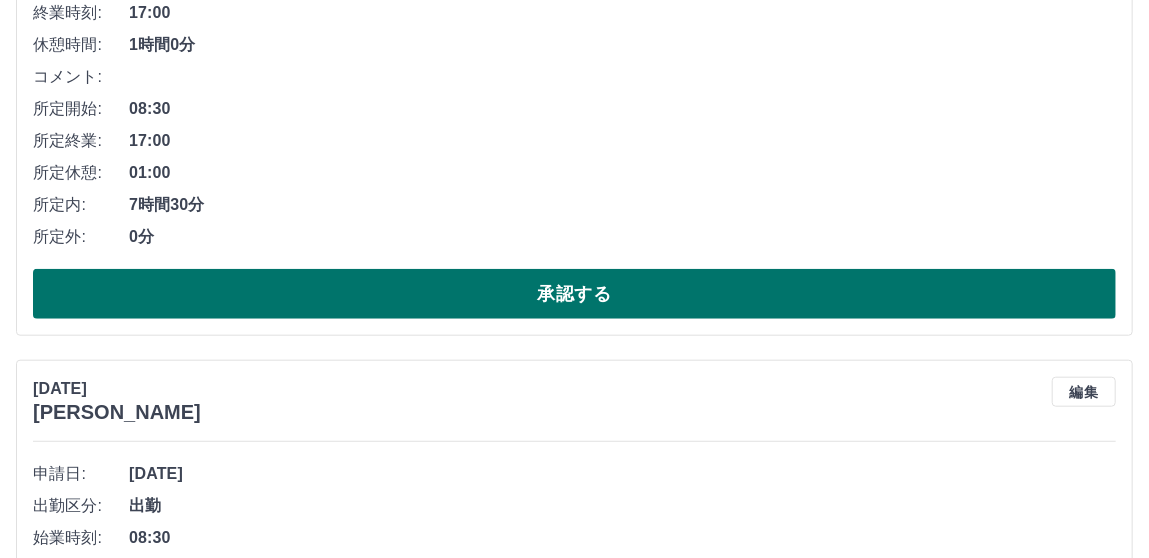 click on "承認する" at bounding box center (574, 294) 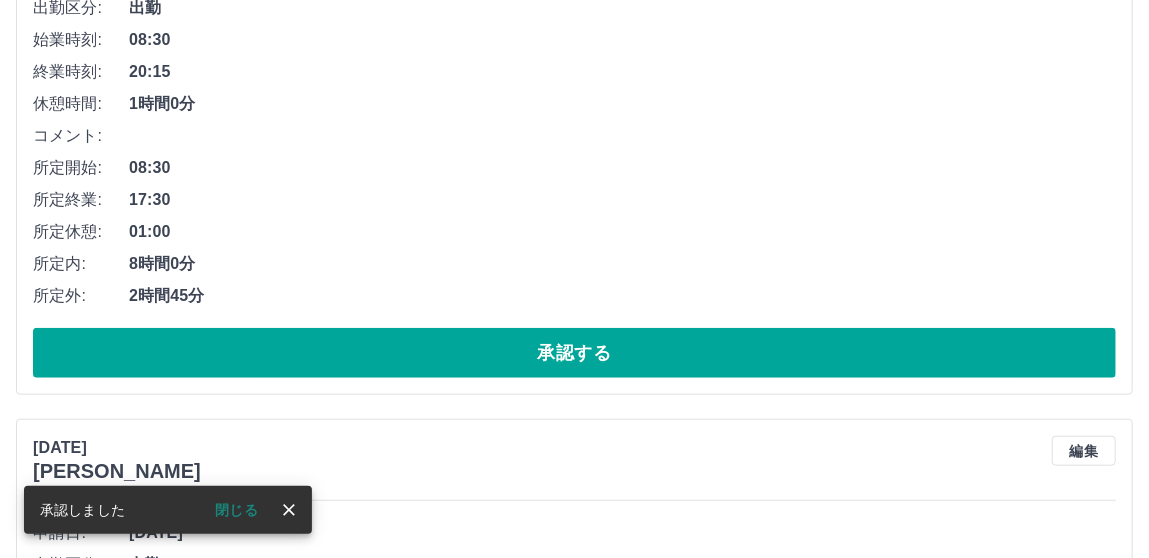 scroll, scrollTop: 644, scrollLeft: 0, axis: vertical 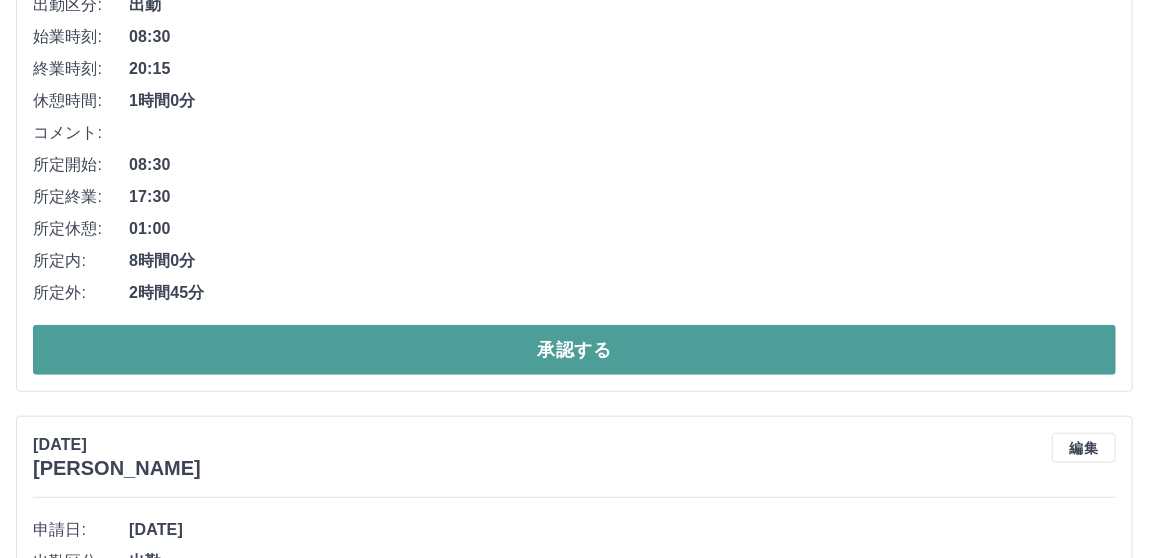 click on "承認する" at bounding box center (574, 350) 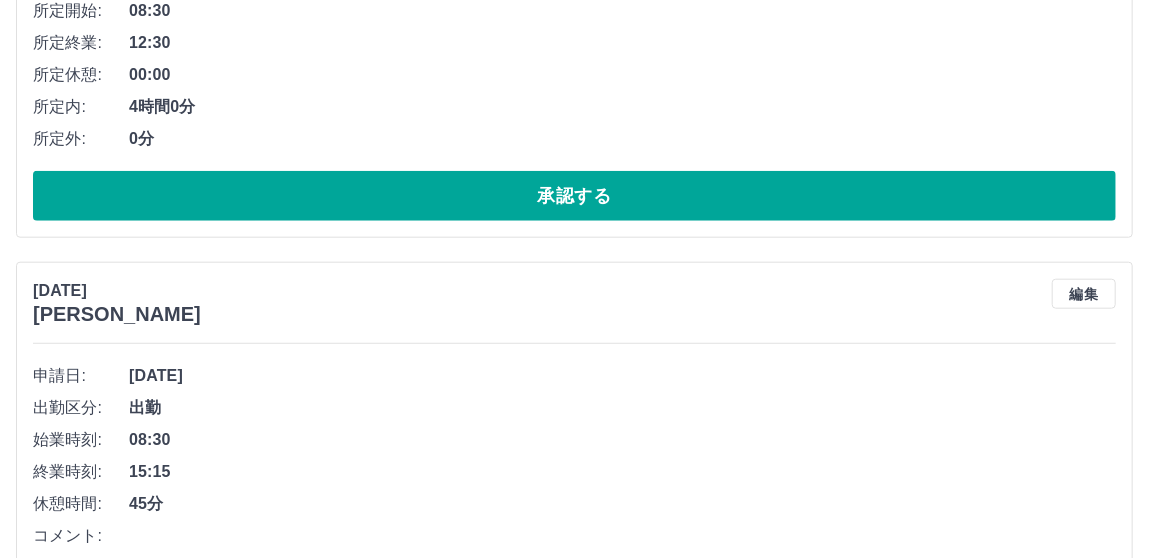 scroll, scrollTop: 800, scrollLeft: 0, axis: vertical 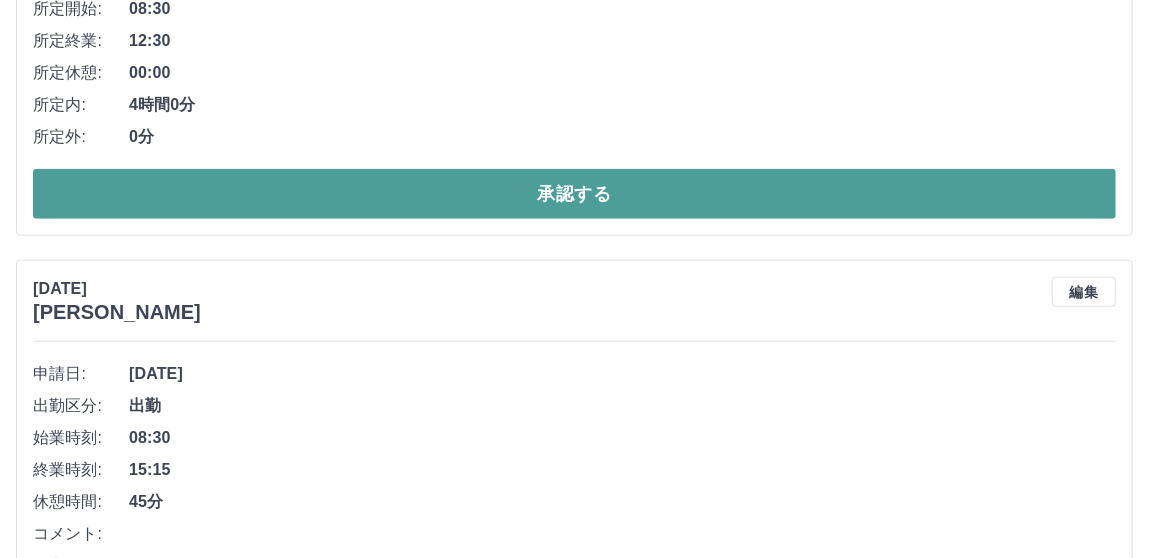 click on "承認する" at bounding box center (574, 194) 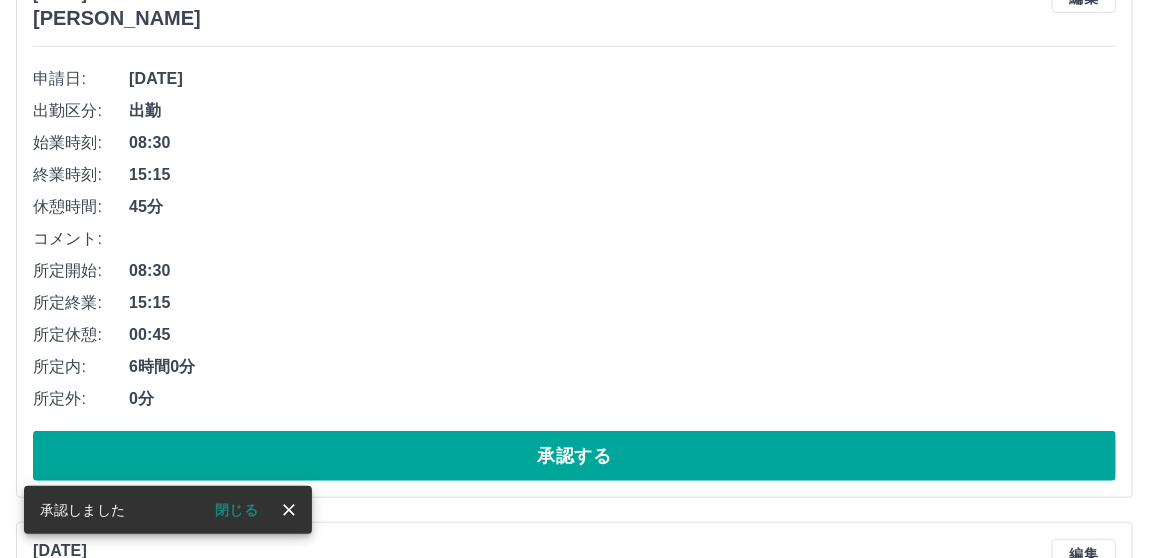 scroll, scrollTop: 544, scrollLeft: 0, axis: vertical 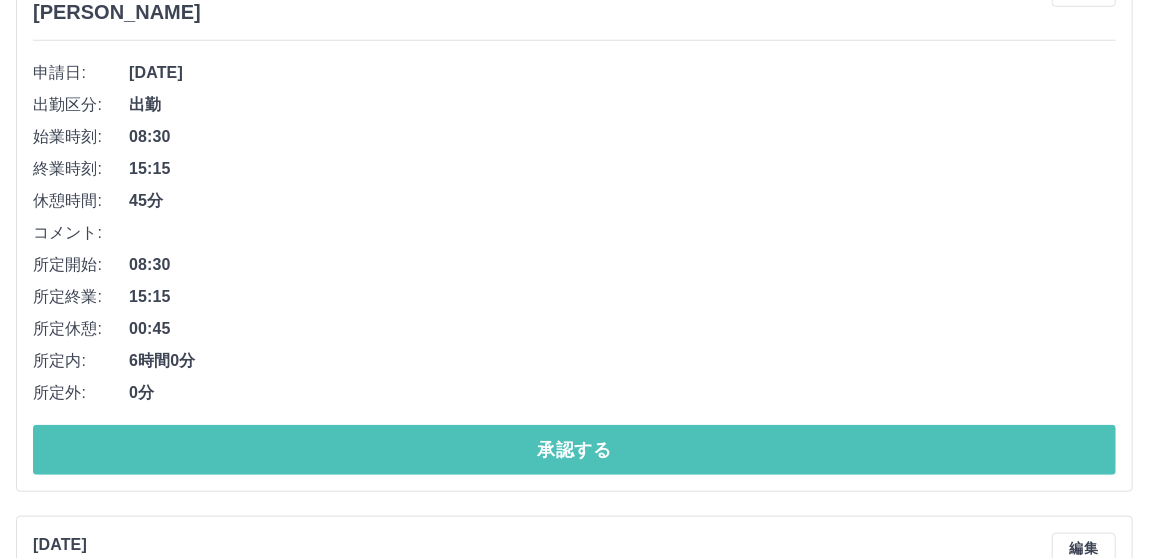 click on "承認する" at bounding box center [574, 450] 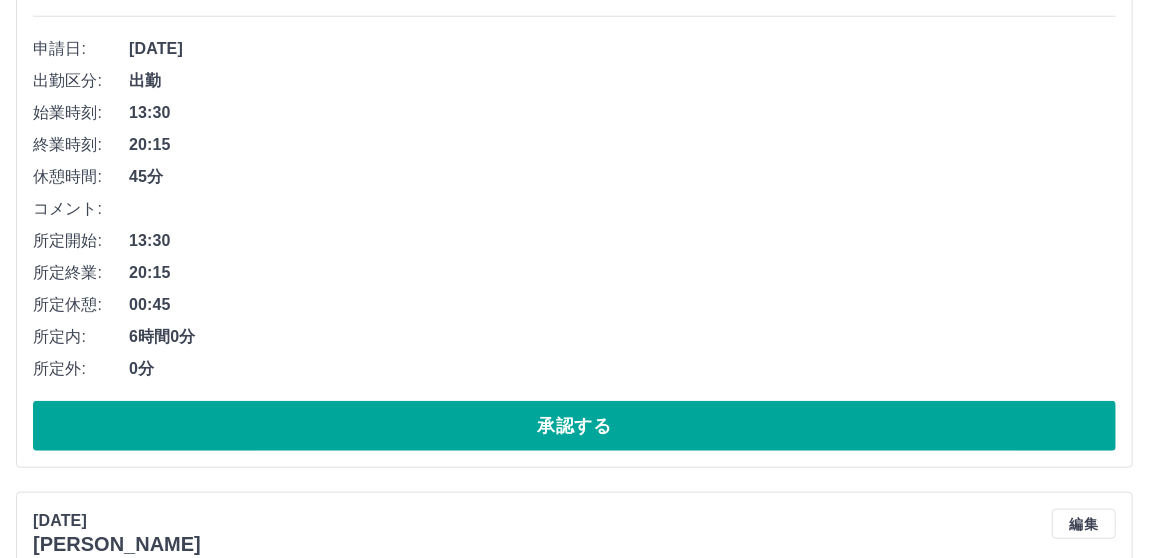 scroll, scrollTop: 600, scrollLeft: 0, axis: vertical 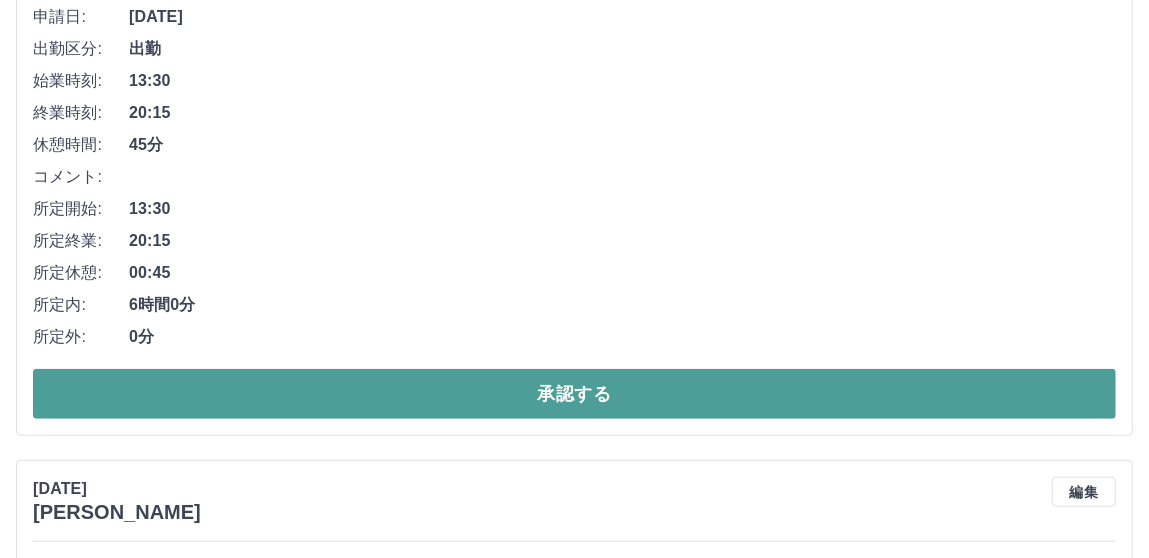 click on "承認する" at bounding box center [574, 394] 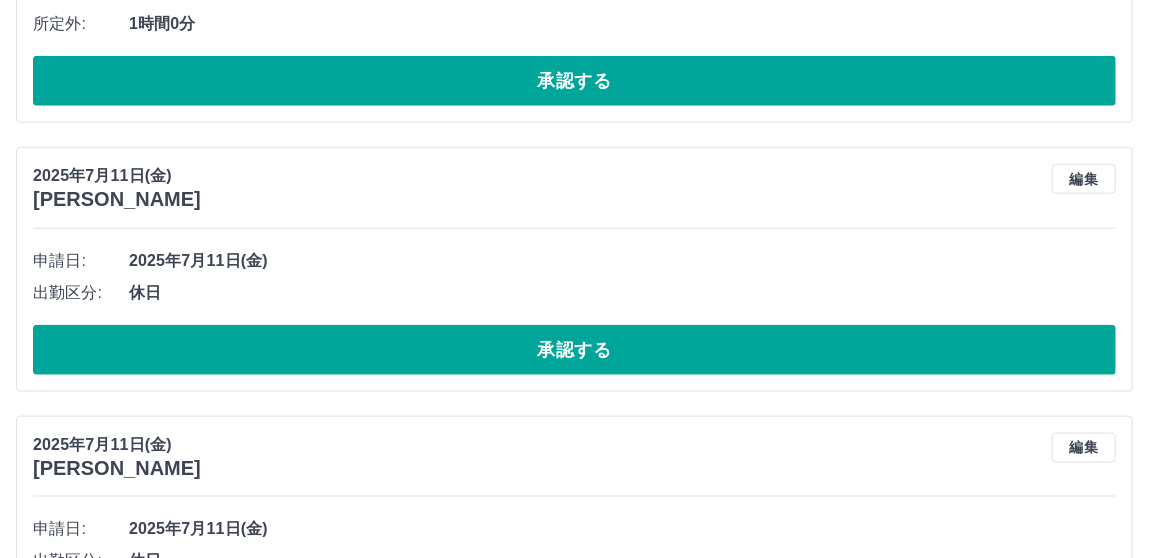 scroll, scrollTop: 944, scrollLeft: 0, axis: vertical 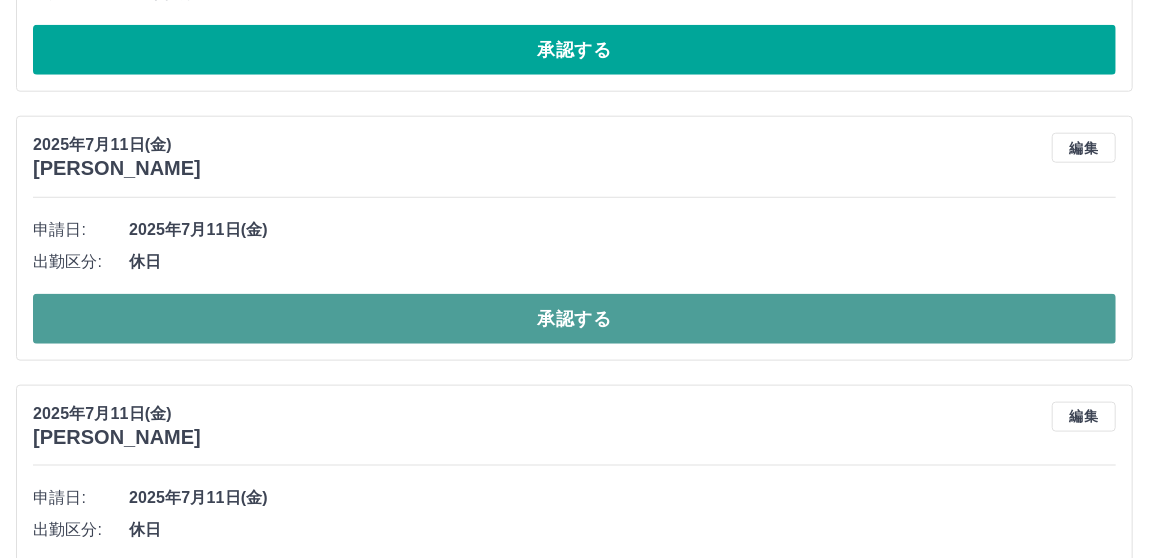 click on "承認する" at bounding box center (574, 319) 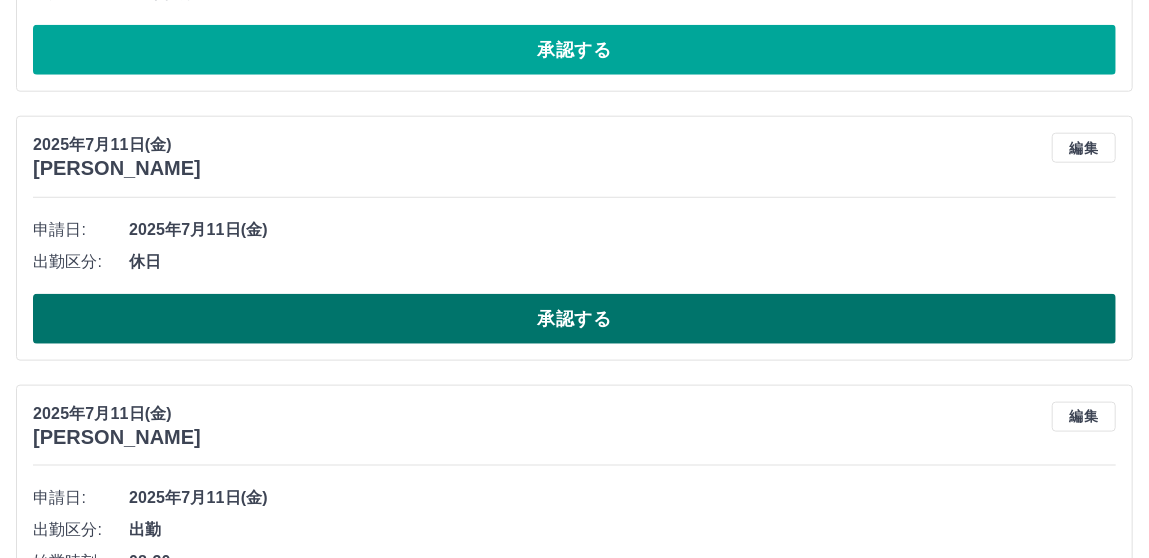 click on "承認する" at bounding box center (574, 319) 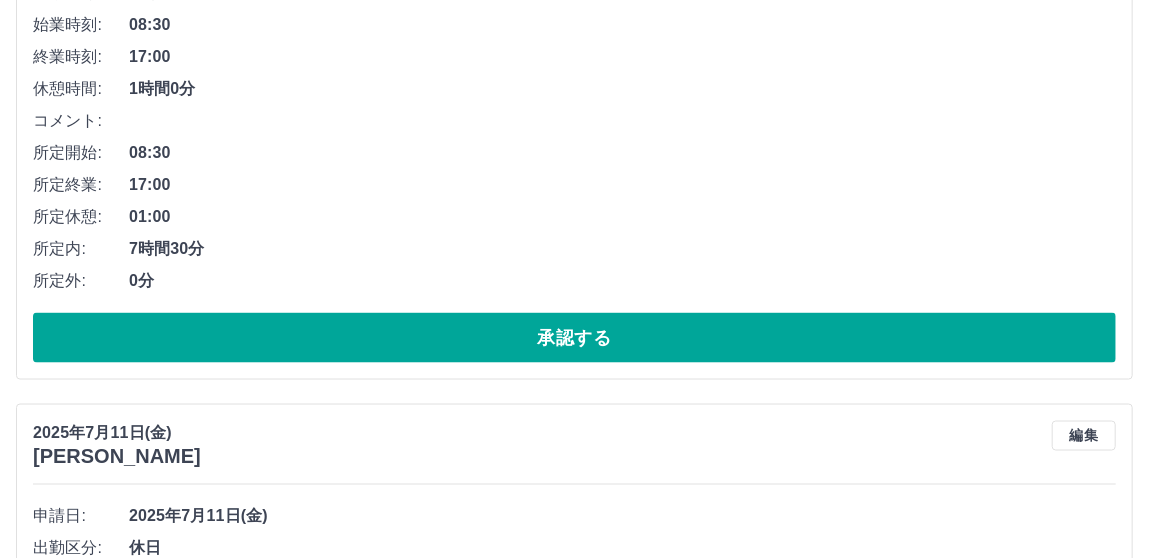 scroll, scrollTop: 1244, scrollLeft: 0, axis: vertical 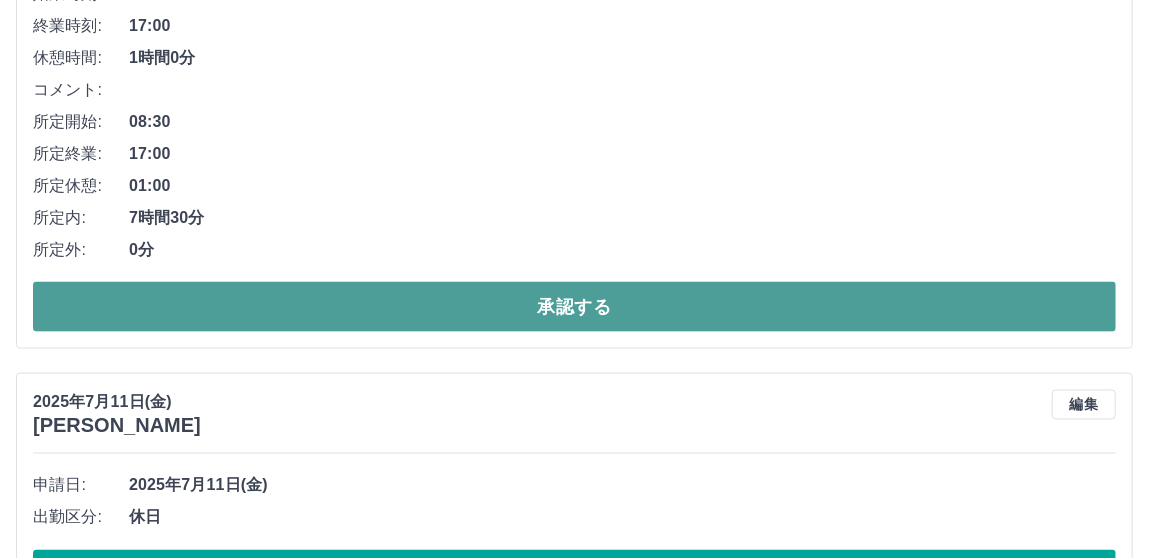 click on "承認する" at bounding box center [574, 307] 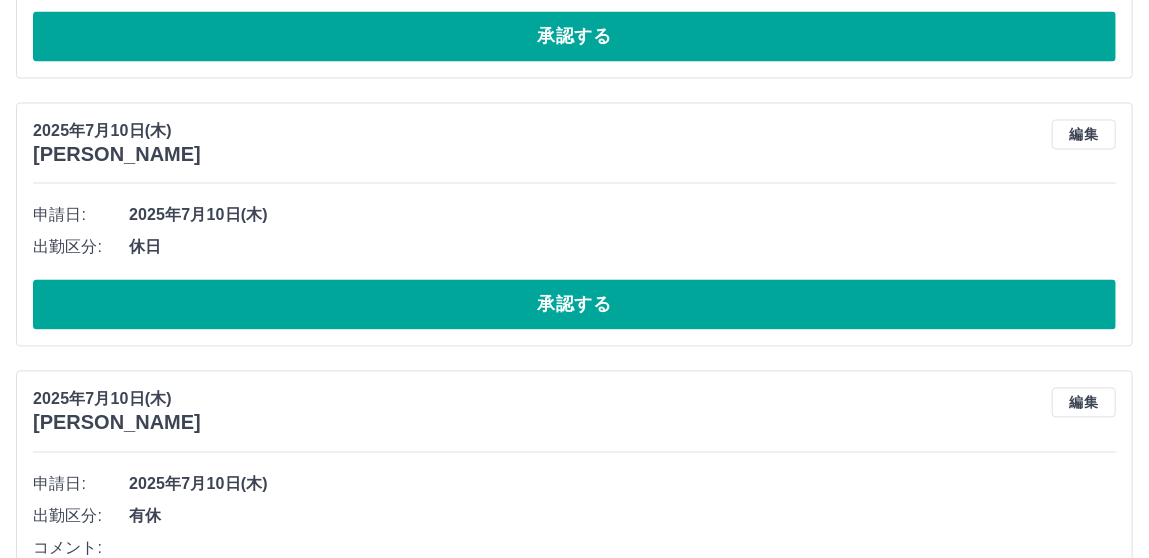 scroll, scrollTop: 1689, scrollLeft: 0, axis: vertical 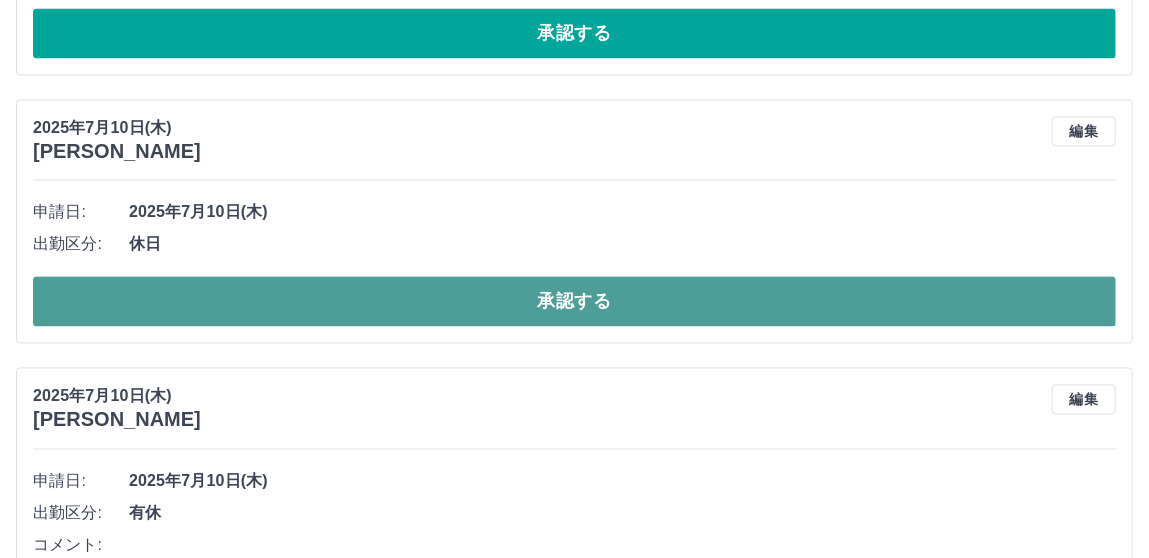 click on "承認する" at bounding box center (574, 302) 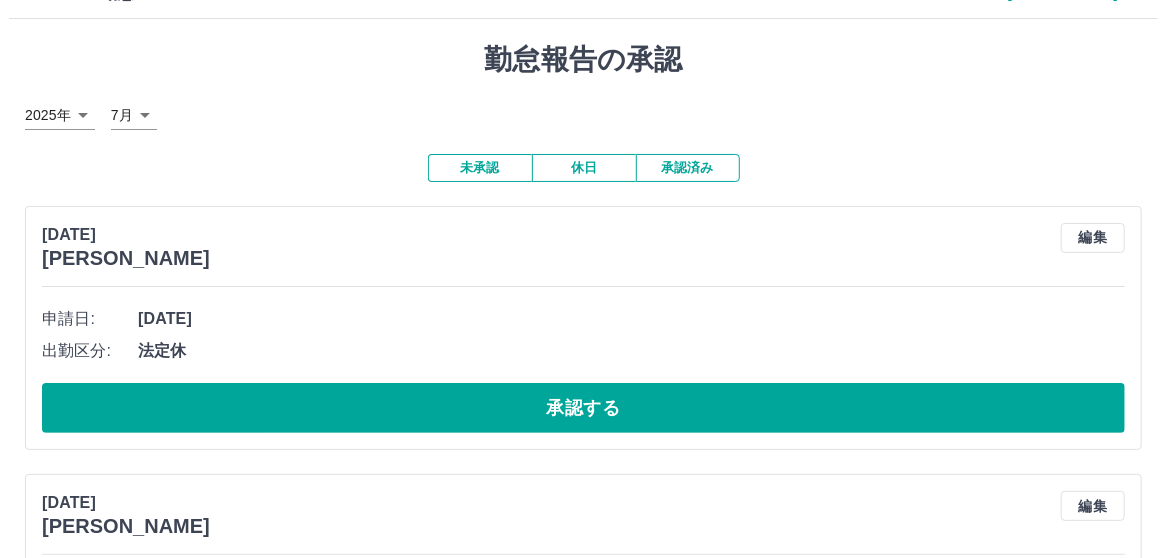 scroll, scrollTop: 0, scrollLeft: 0, axis: both 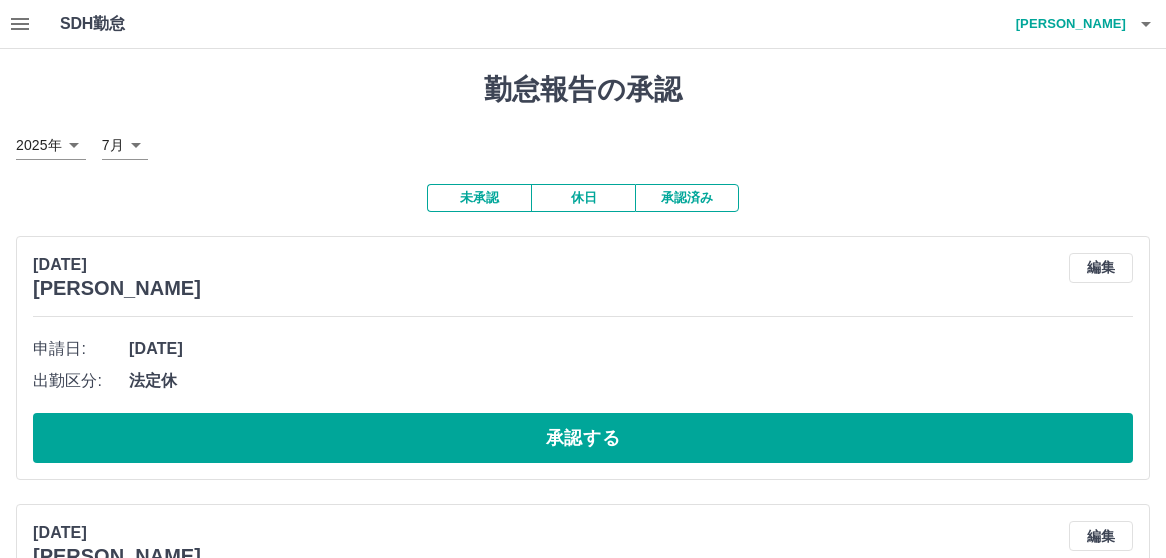 click on "SDH勤怠 平塚　寿行 勤怠報告の承認 2025年 **** 7月 * 未承認 休日 承認済み 2025年7月13日(日) 平塚　寿行 編集 申請日: 2025年7月13日(日) 出勤区分: 法定休 承認する 2025年7月12日(土) 平塚　寿行 編集 申請日: 2025年7月12日(土) 出勤区分: 出勤 始業時刻: 10:15 終業時刻: 20:15 休憩時間: 1時間0分 コメント: 所定開始: 10:15 所定終業: 19:15 所定休憩: 01:00 所定内: 8時間0分 所定外: 1時間0分 承認する 2025年7月11日(金) 平塚　寿行 編集 申請日: 2025年7月11日(金) 出勤区分: 休日 承認する 2025年7月11日(金) 土田　由美 編集 申請日: 2025年7月11日(金) 出勤区分: 有休 コメント: 所定開始: 09:00 所定終業: 18:00 所定休憩: 01:00 所定内: 0分 所定外: 0分 承認する 2025年7月10日(木) 土田　由美 編集 申請日: 2025年7月10日(木) 出勤区分: 有休 コメント: 所定開始: 09:00 所定終業: 18:00 所定休憩: 01:00 所定内:" at bounding box center (583, 1124) 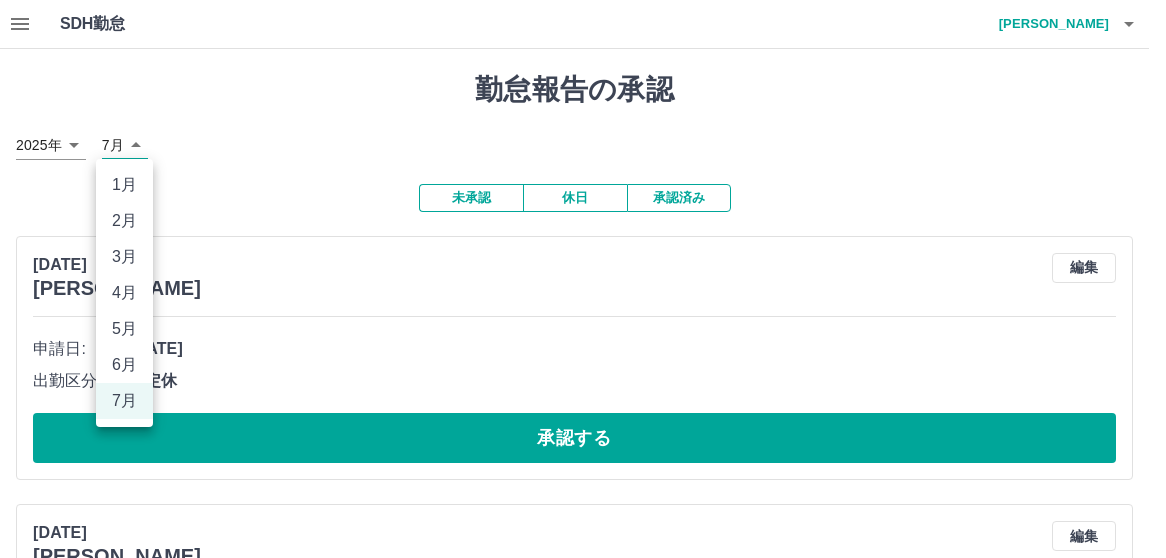 click at bounding box center (583, 279) 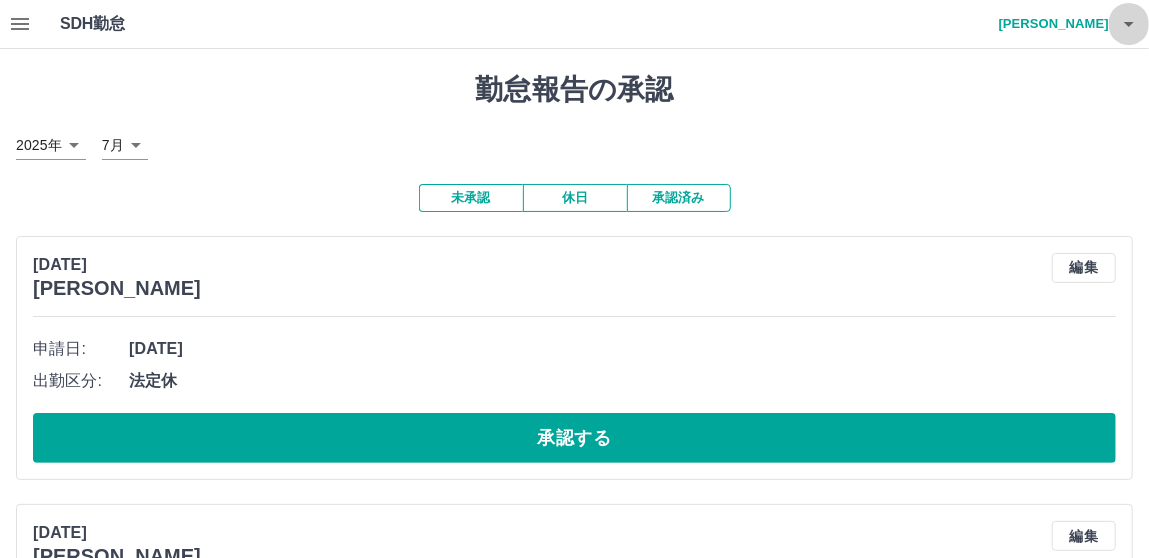 click 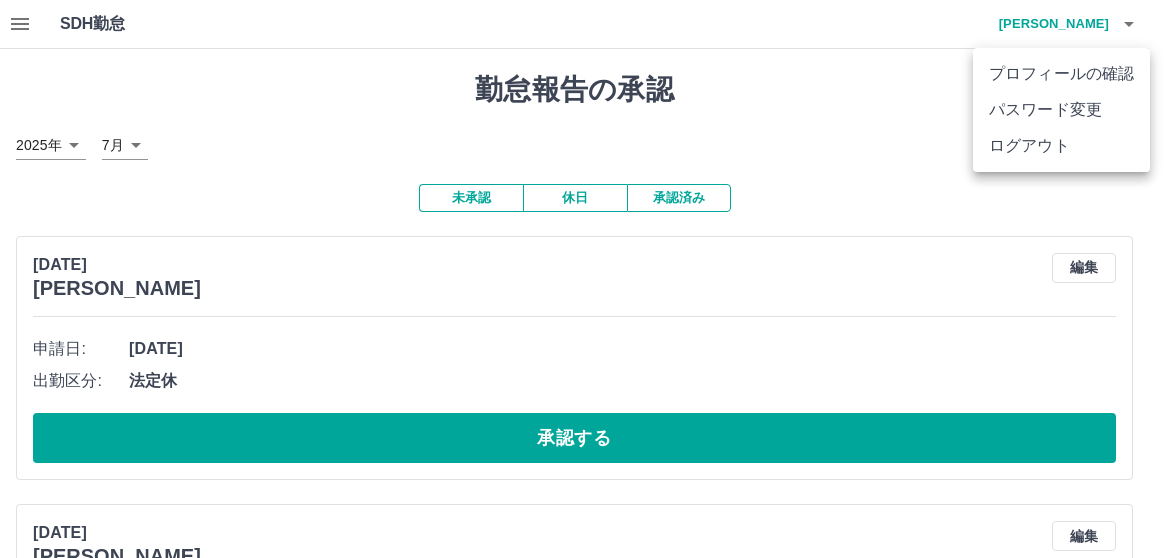 click at bounding box center (583, 279) 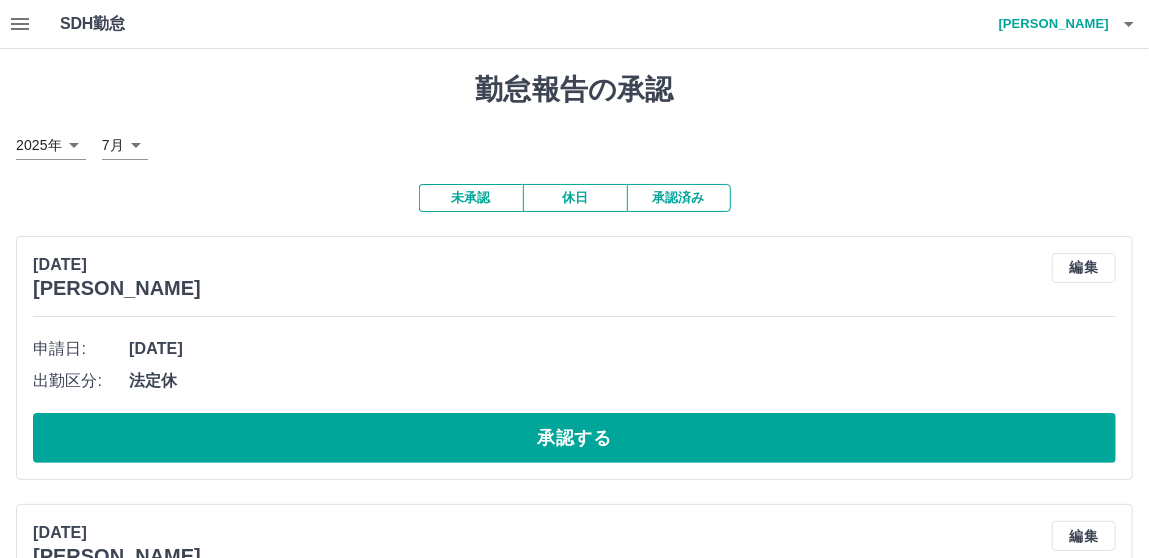 click 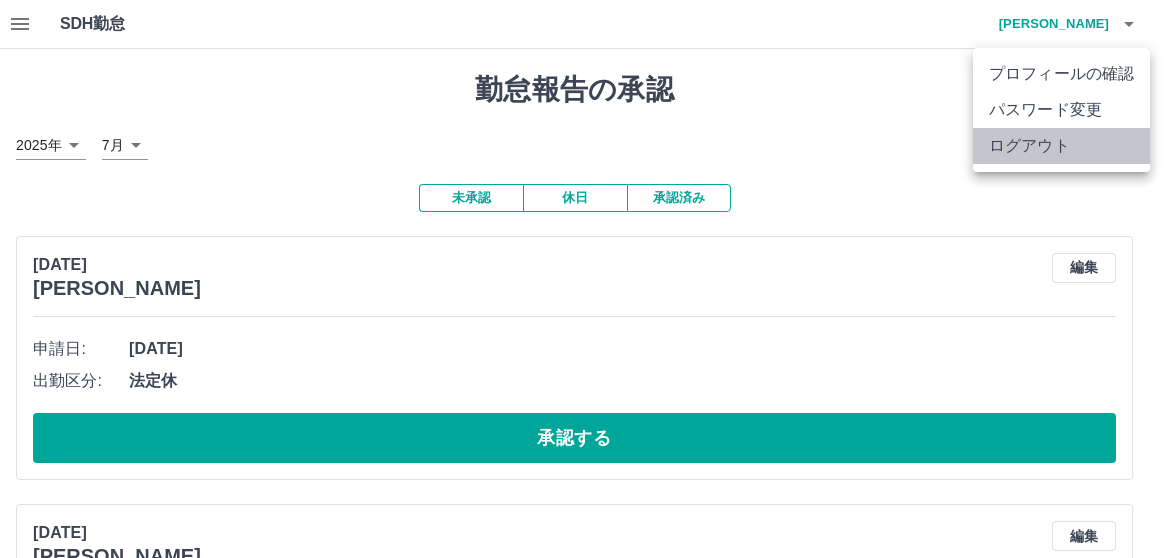 click on "ログアウト" at bounding box center [1061, 146] 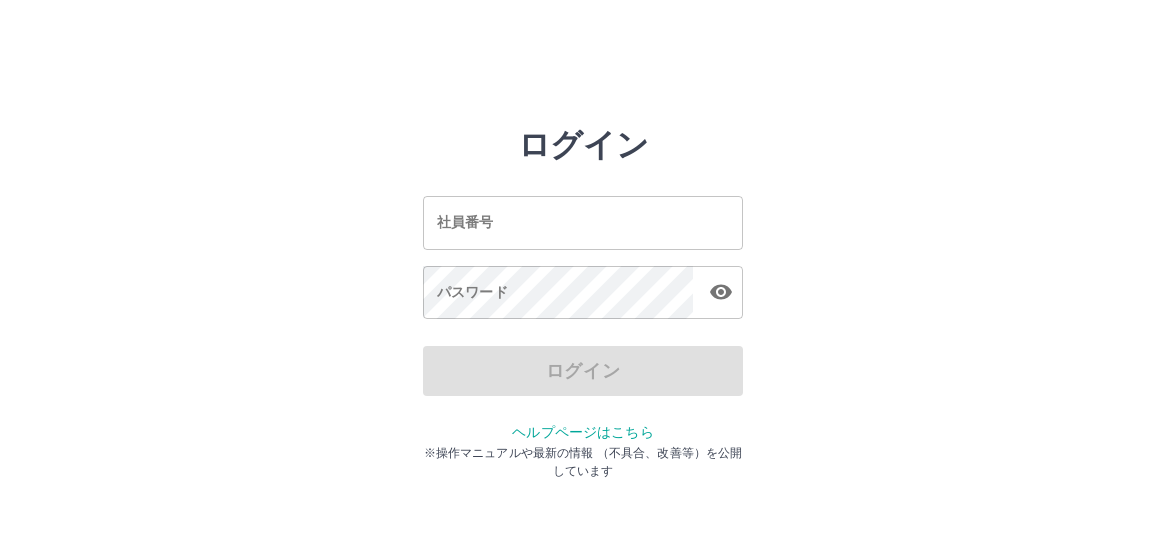 scroll, scrollTop: 0, scrollLeft: 0, axis: both 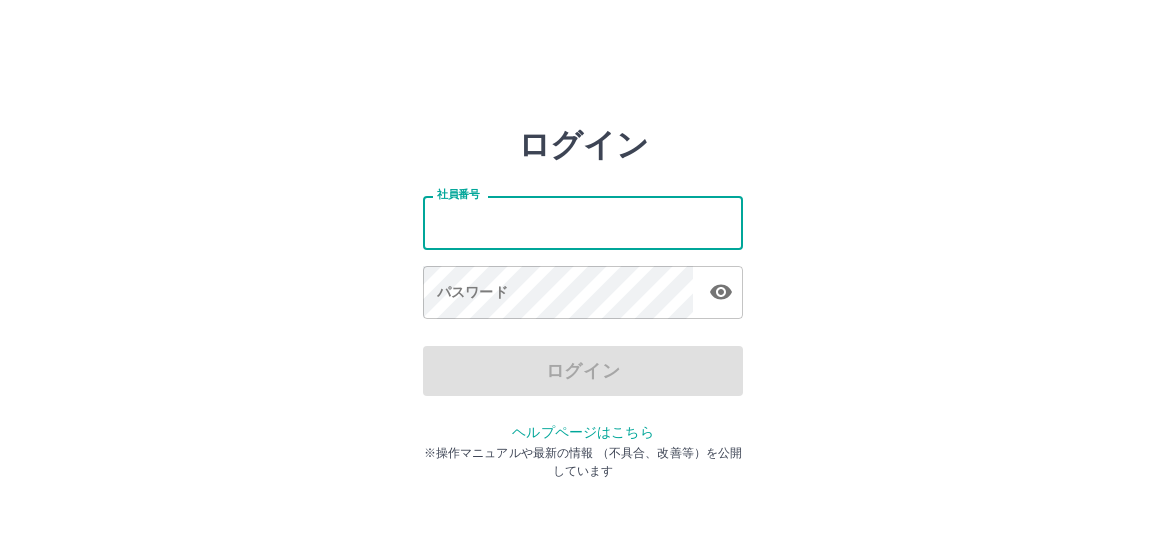 type on "*******" 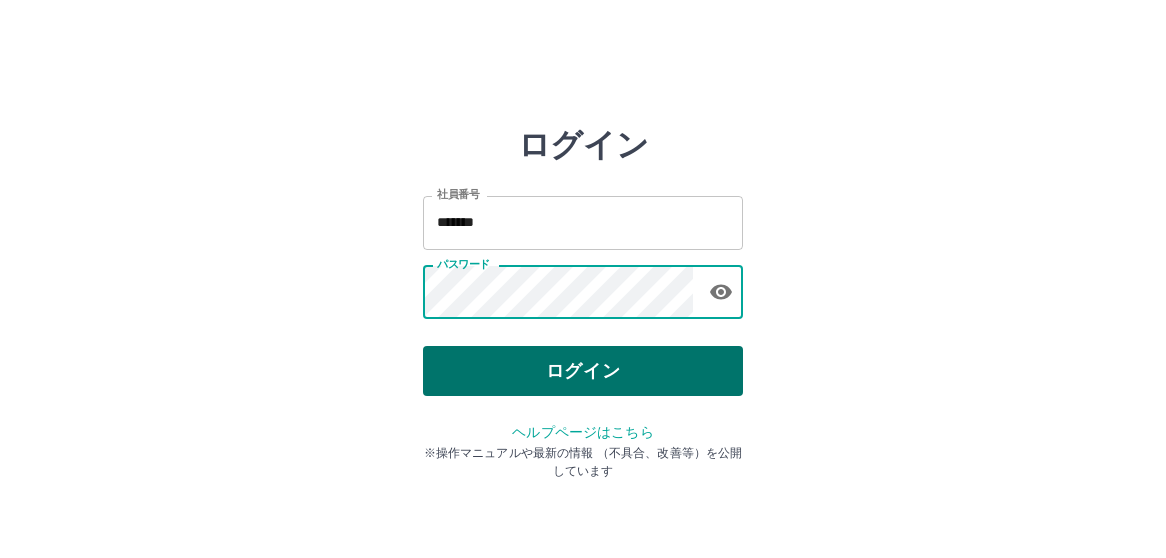 click on "ログイン" at bounding box center (583, 371) 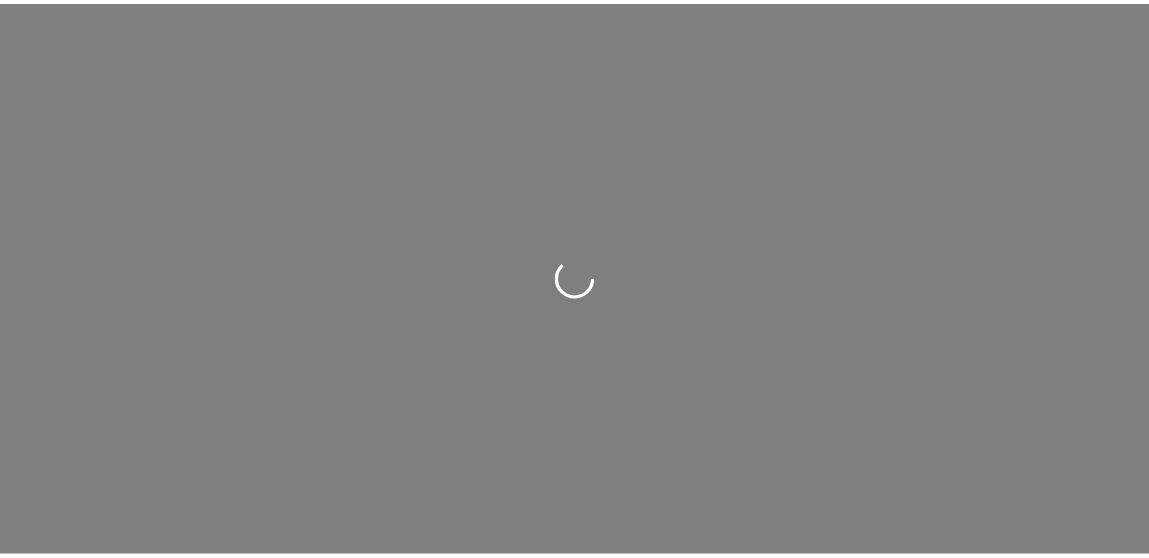 scroll, scrollTop: 0, scrollLeft: 0, axis: both 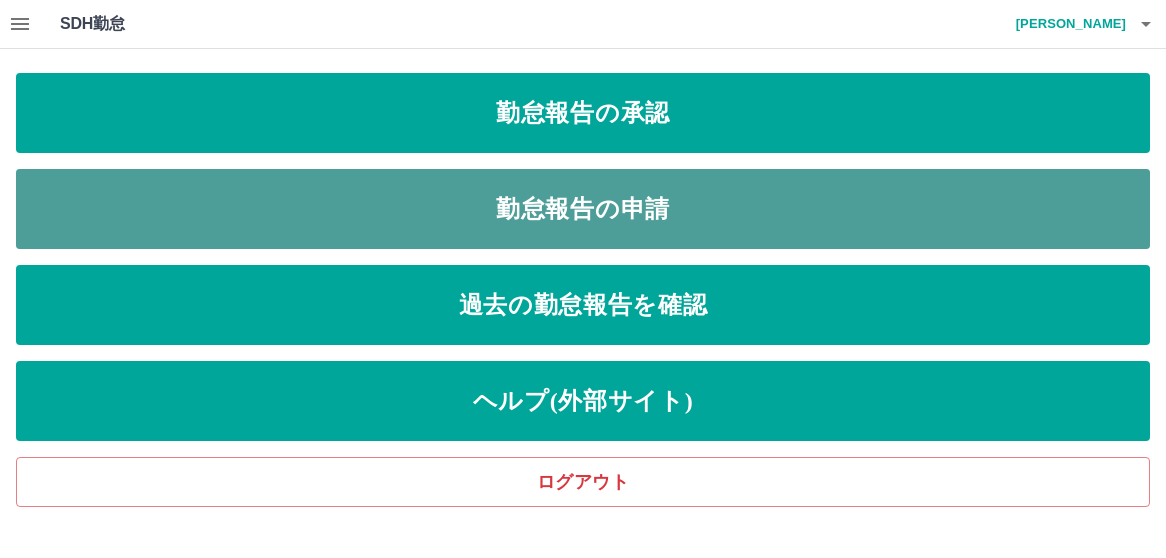 click on "勤怠報告の申請" at bounding box center [583, 209] 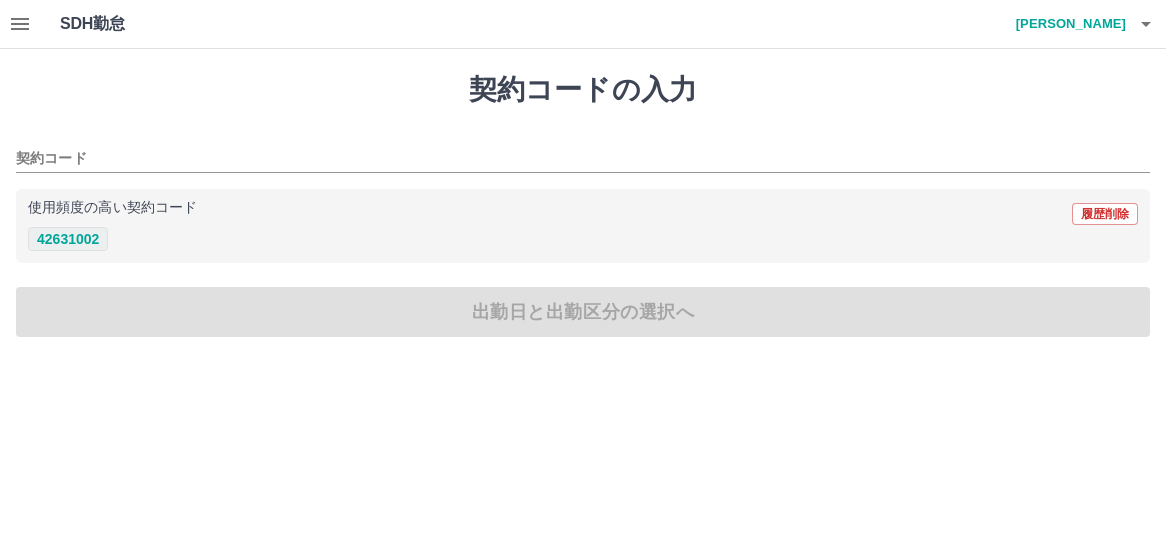 click on "42631002" at bounding box center (68, 239) 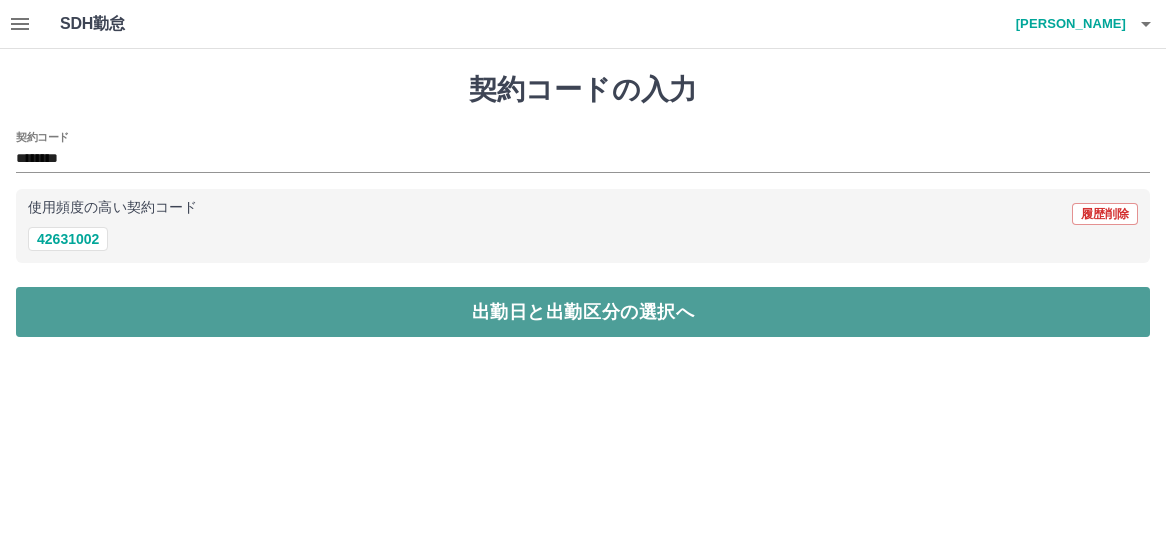 click on "出勤日と出勤区分の選択へ" at bounding box center (583, 312) 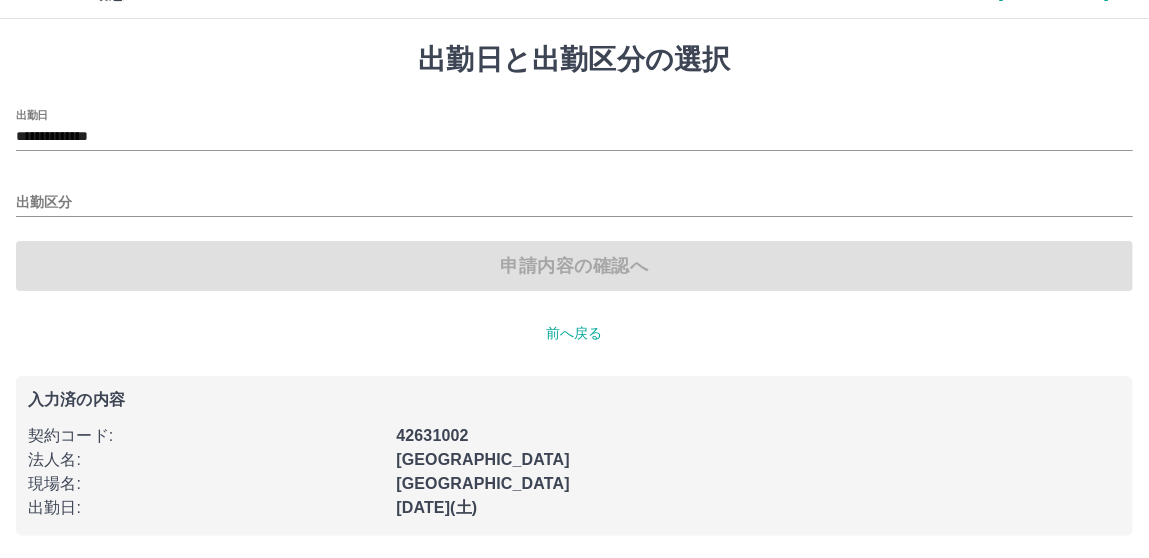 scroll, scrollTop: 31, scrollLeft: 0, axis: vertical 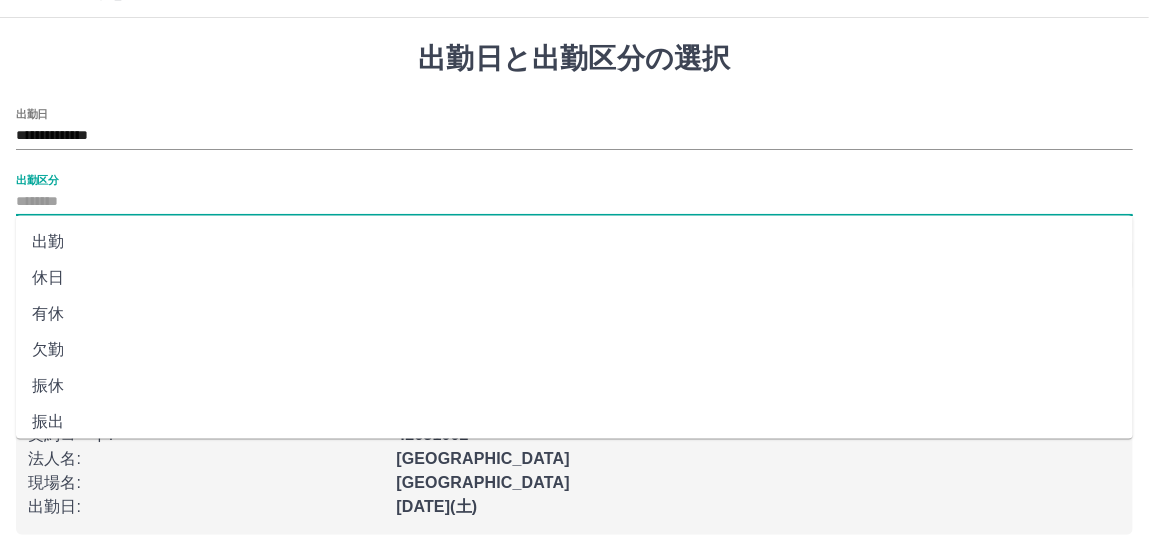 click on "出勤区分" at bounding box center [574, 202] 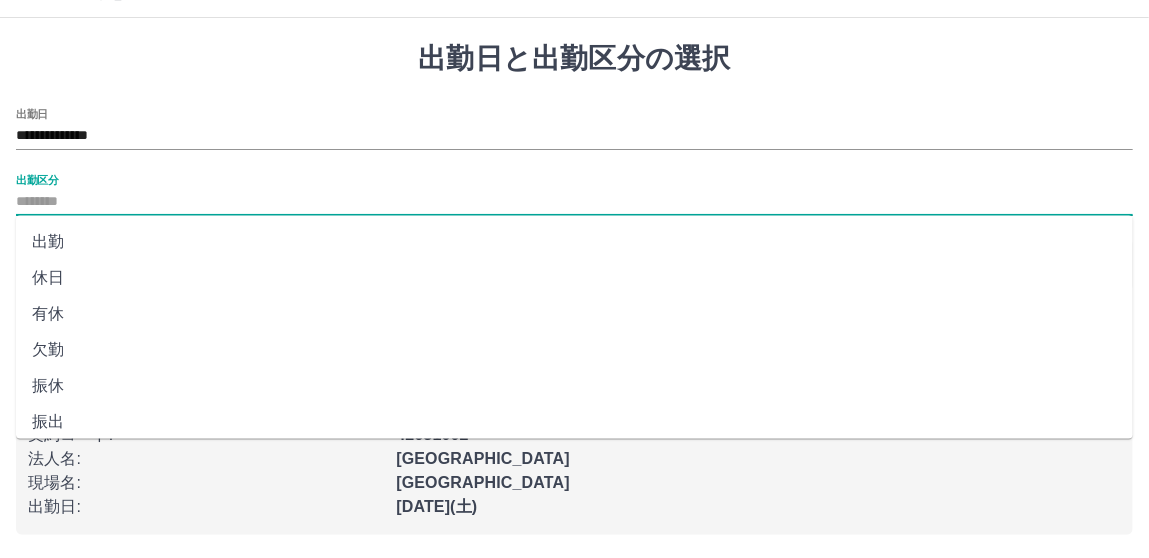 click on "出勤" at bounding box center [574, 242] 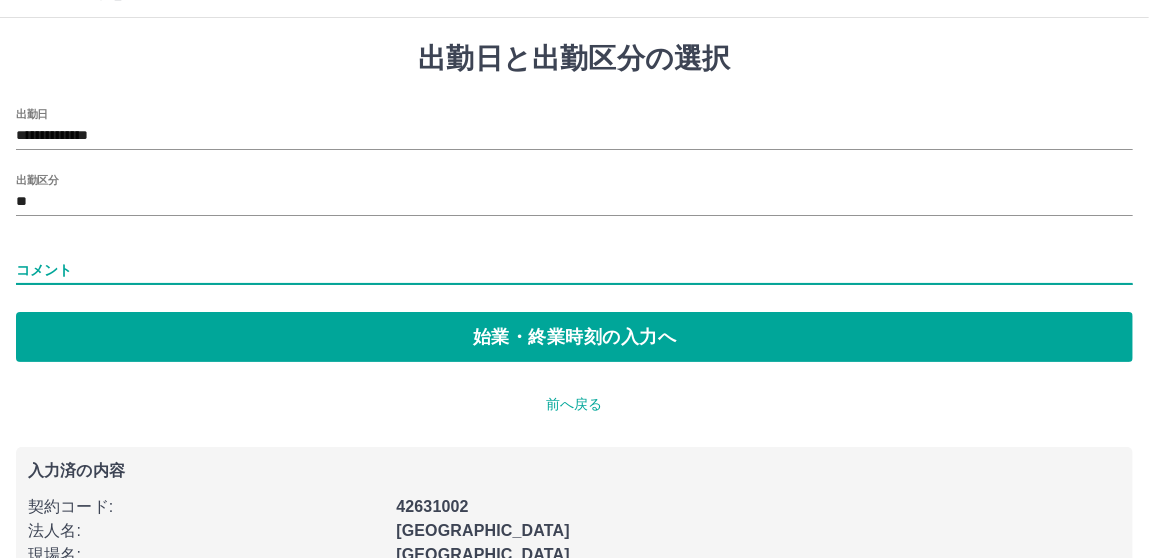 click on "コメント" at bounding box center (574, 270) 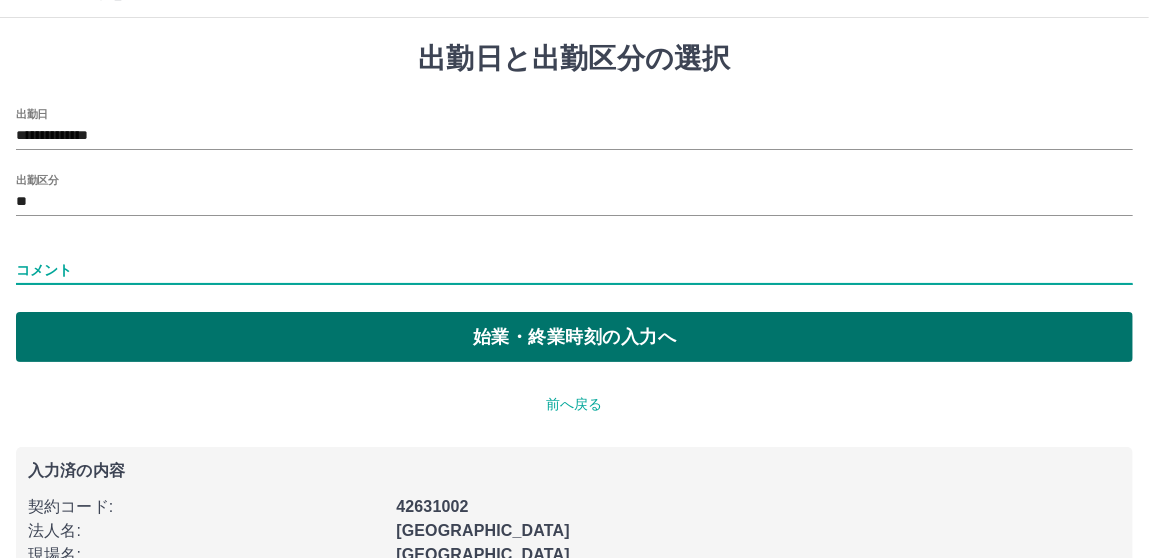 click on "始業・終業時刻の入力へ" at bounding box center [574, 337] 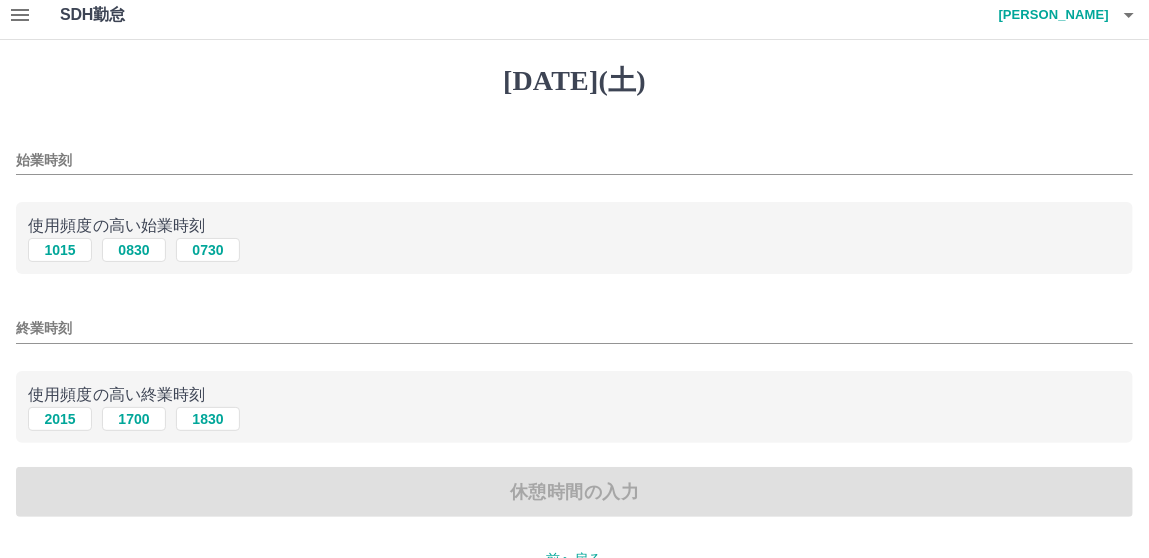 scroll, scrollTop: 0, scrollLeft: 0, axis: both 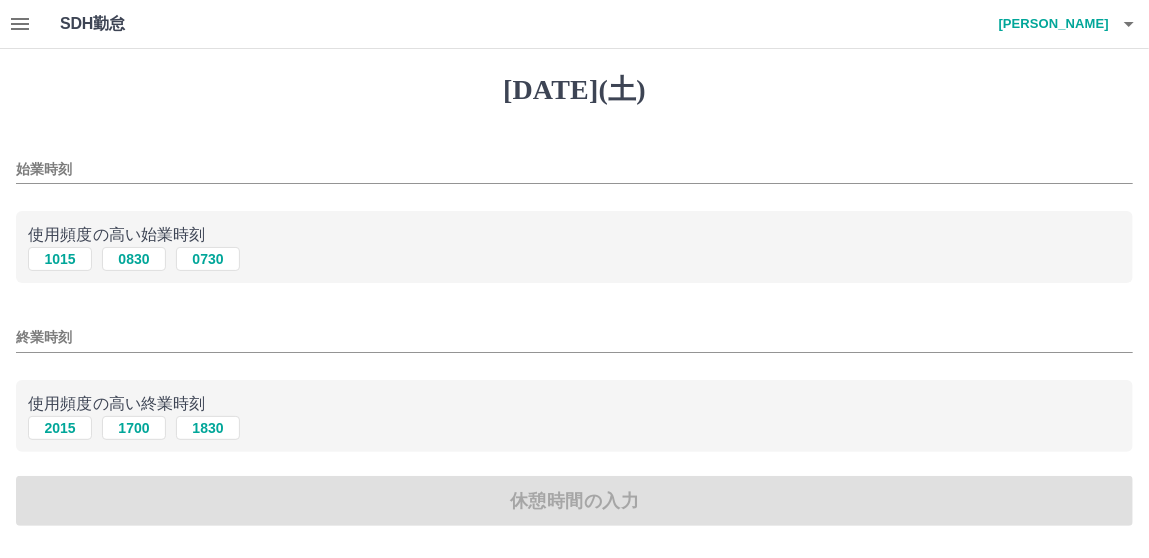 click 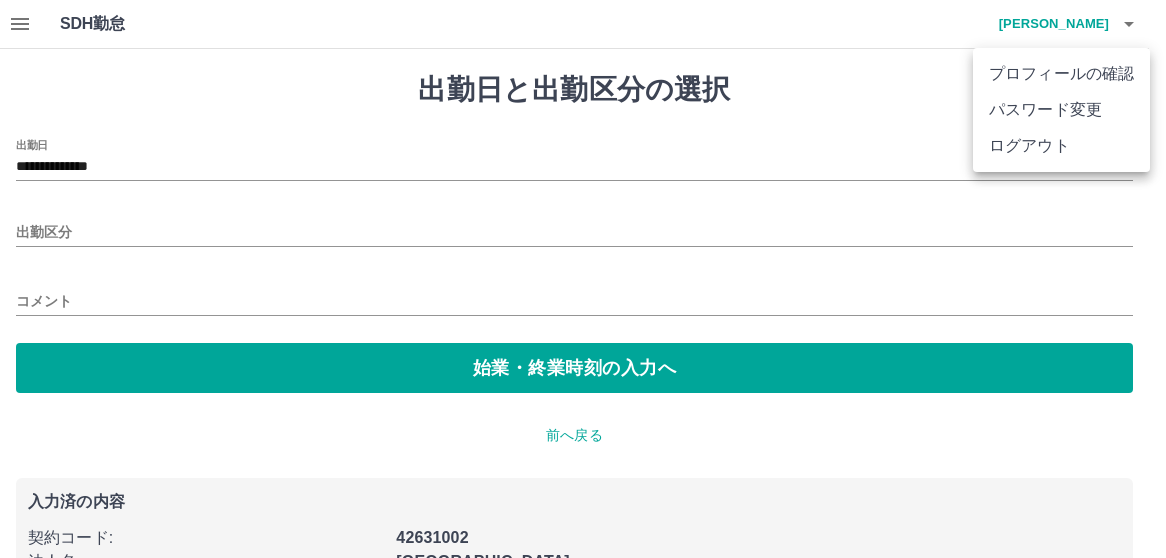 type on "**" 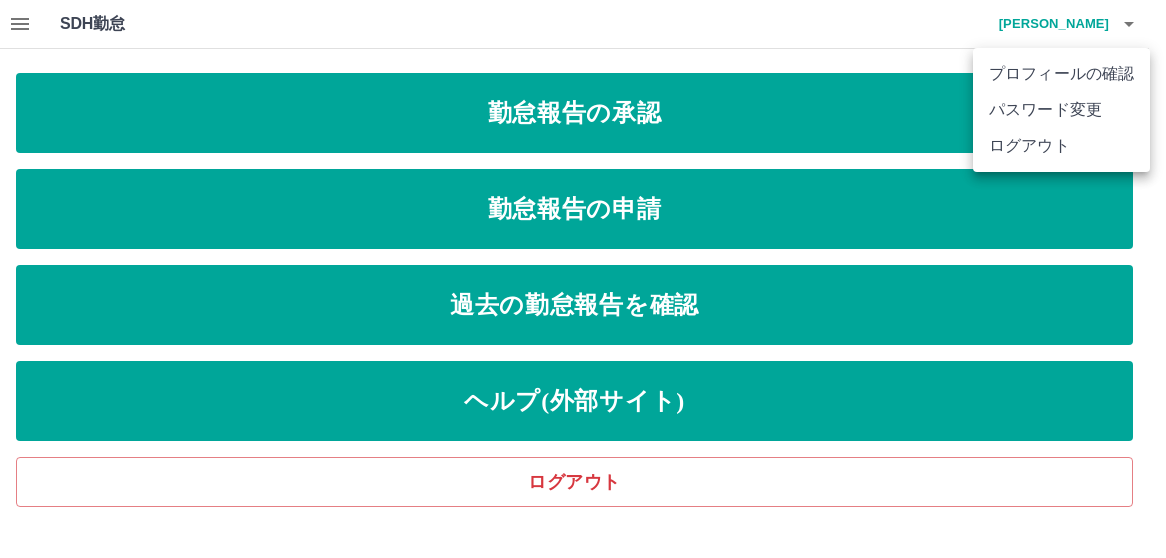 click at bounding box center (583, 279) 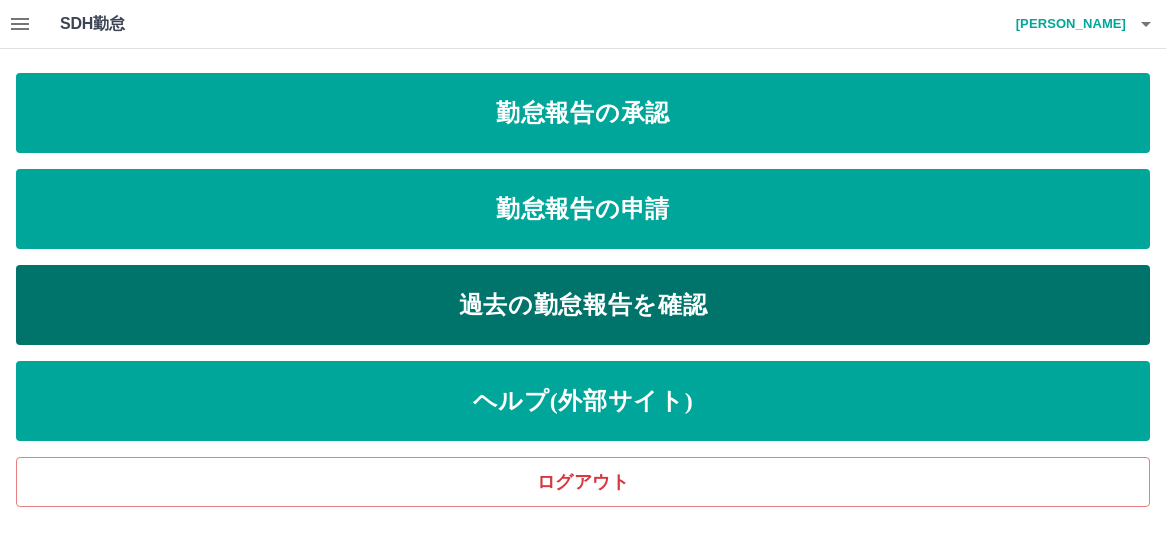 click on "過去の勤怠報告を確認" at bounding box center [583, 305] 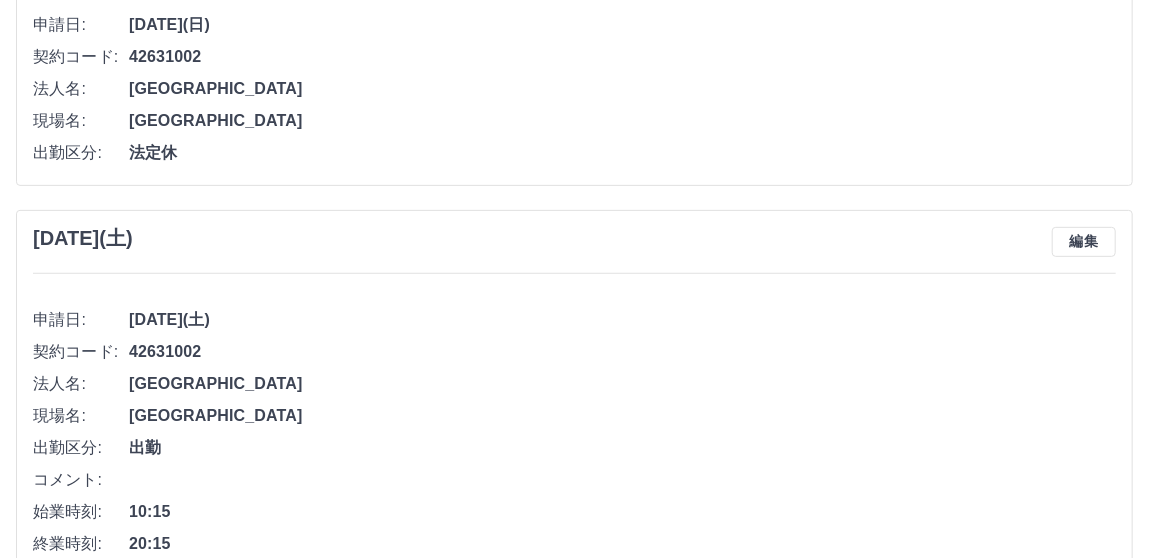 scroll, scrollTop: 300, scrollLeft: 0, axis: vertical 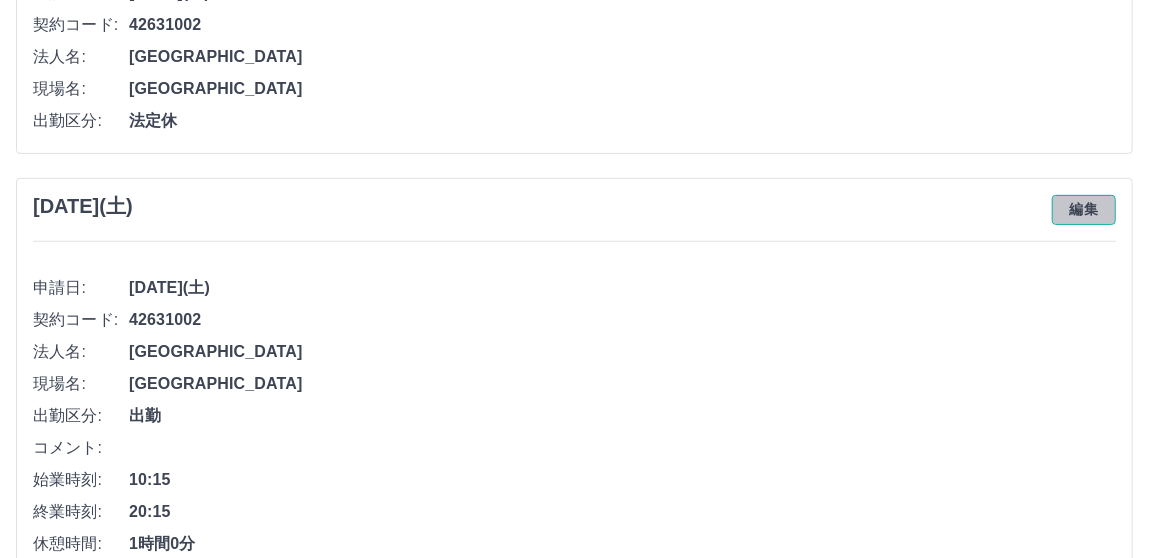 click on "編集" at bounding box center (1084, 210) 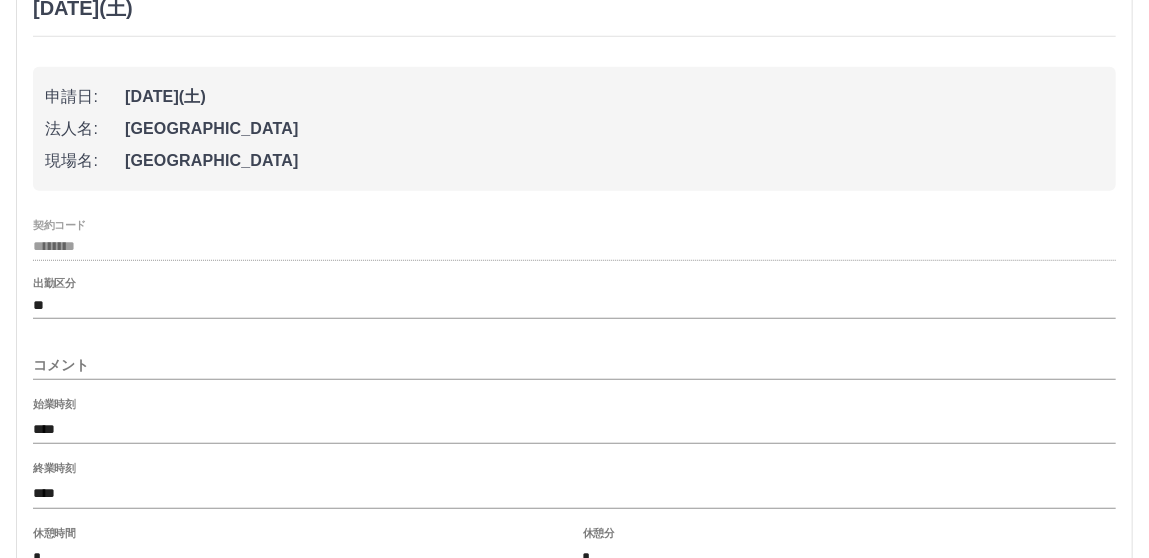 scroll, scrollTop: 500, scrollLeft: 0, axis: vertical 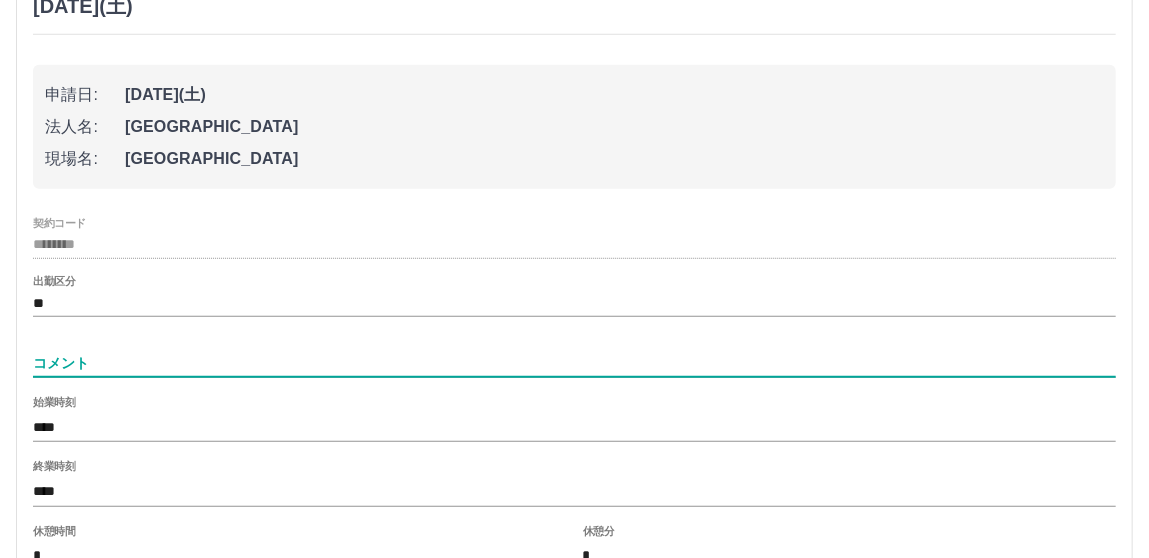click on "コメント" at bounding box center [574, 363] 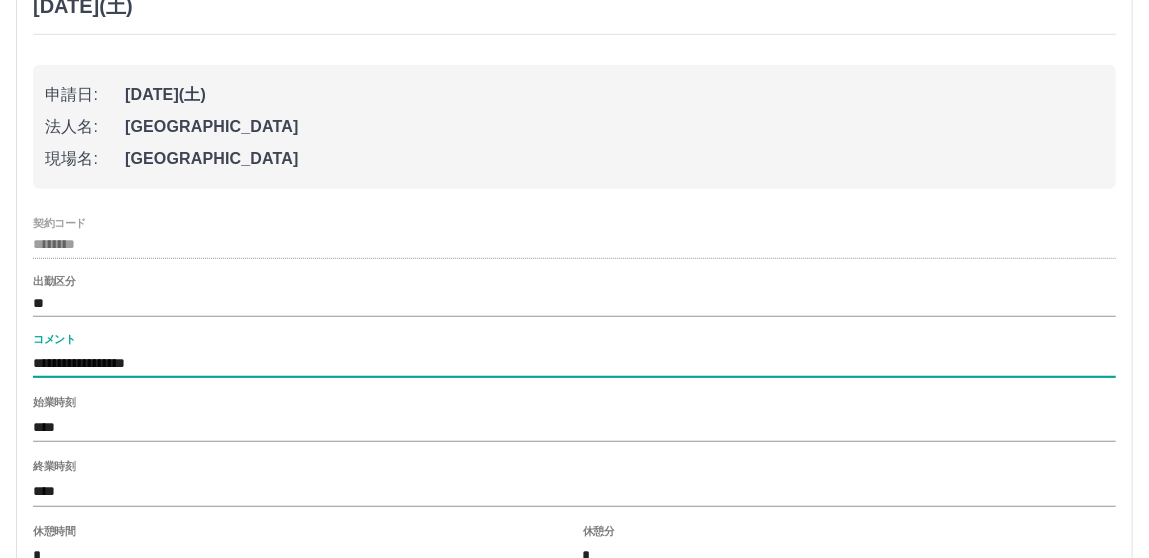 scroll, scrollTop: 800, scrollLeft: 0, axis: vertical 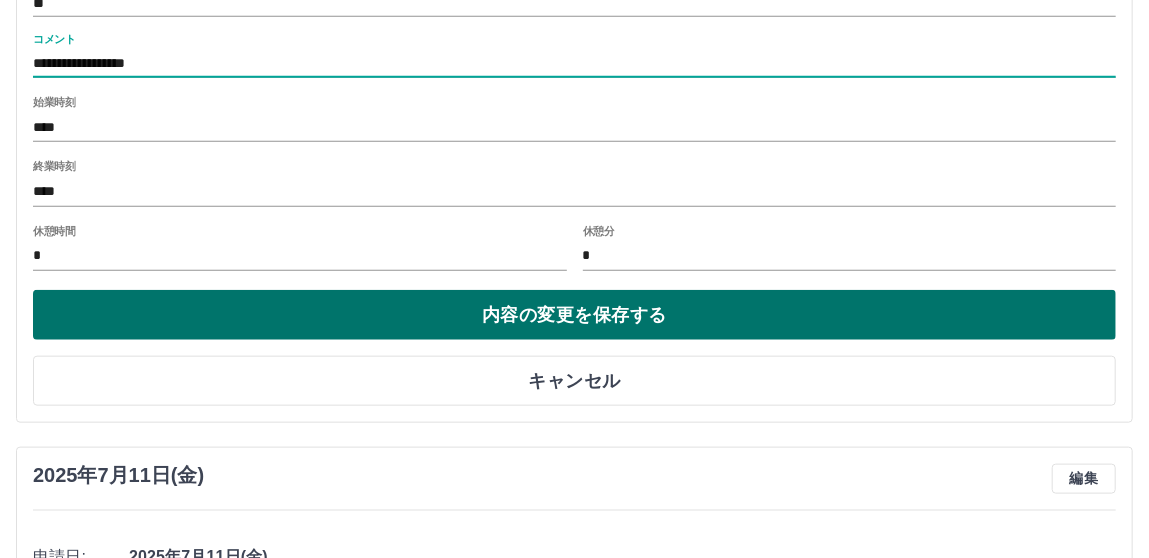 type on "**********" 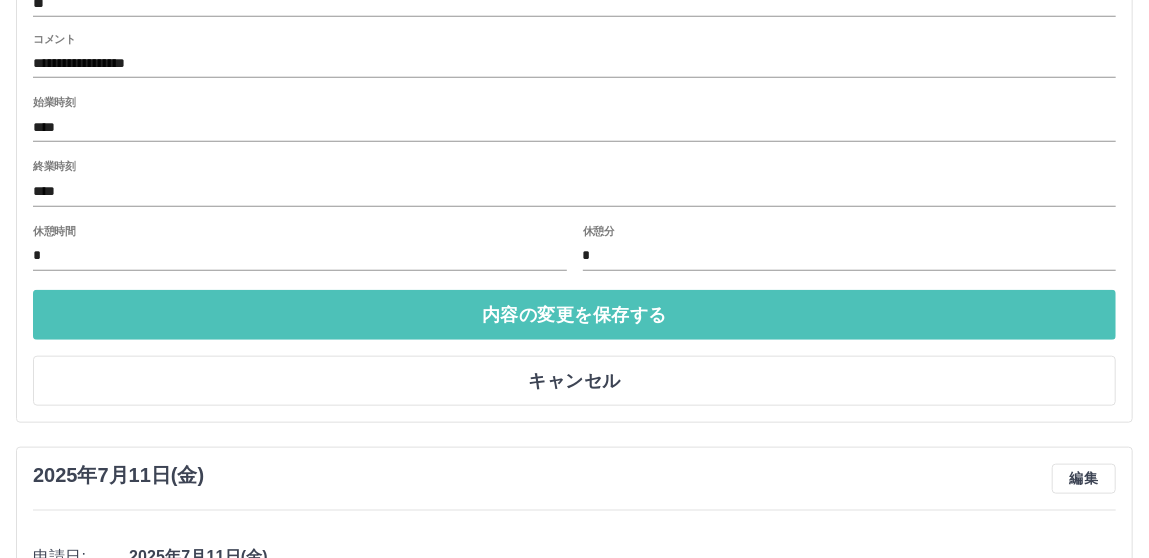 click on "内容の変更を保存する" at bounding box center [574, 315] 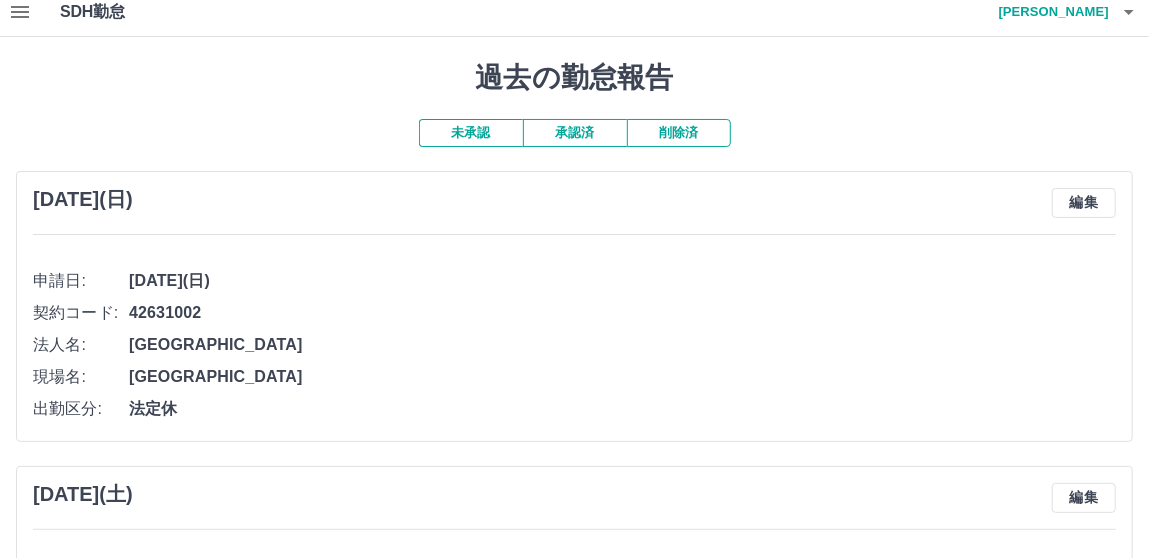 scroll, scrollTop: 0, scrollLeft: 0, axis: both 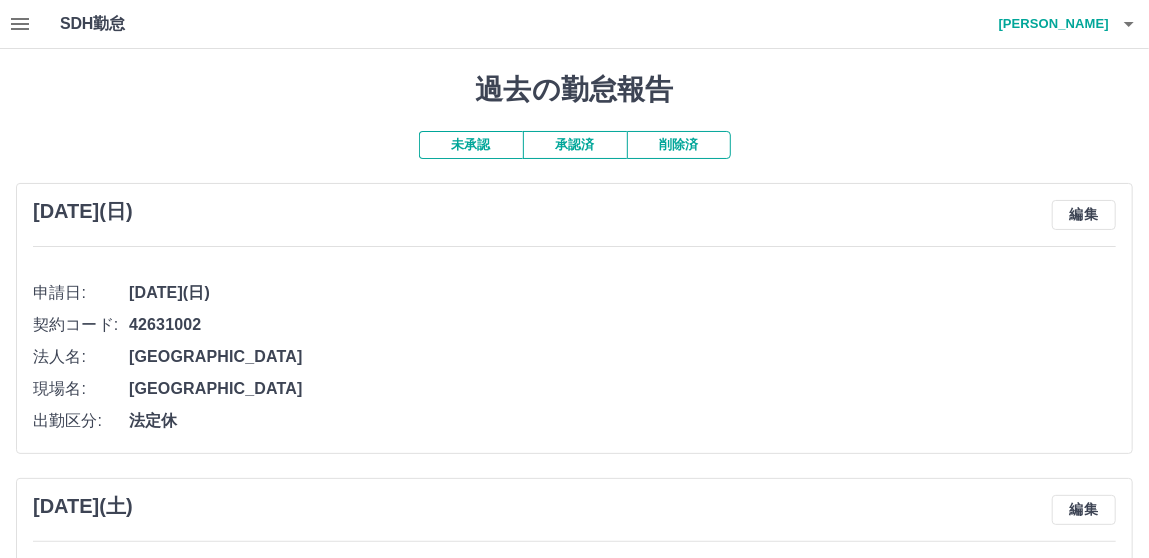 click 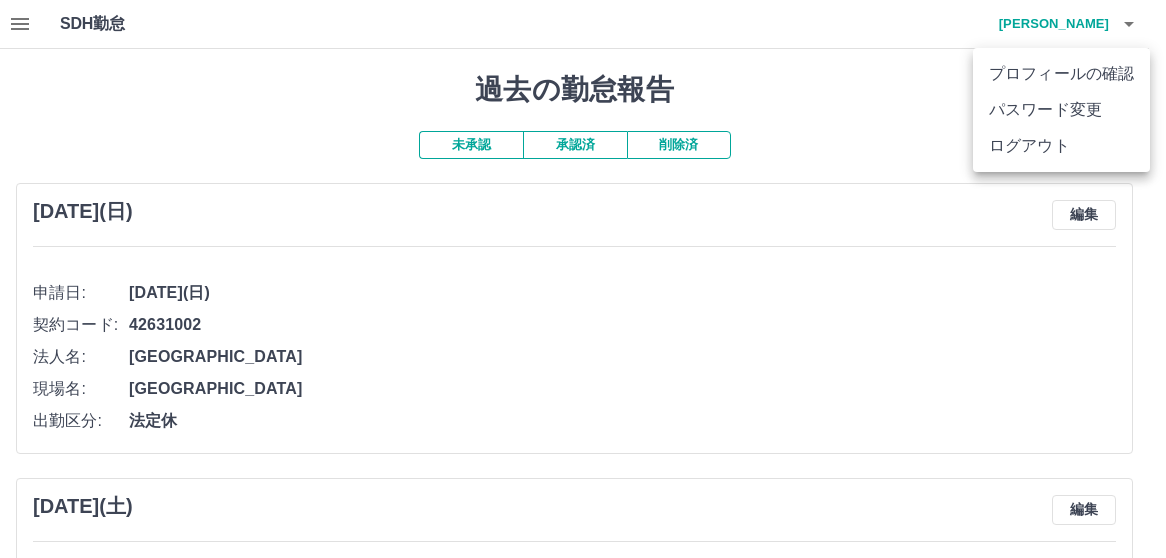 click at bounding box center (583, 279) 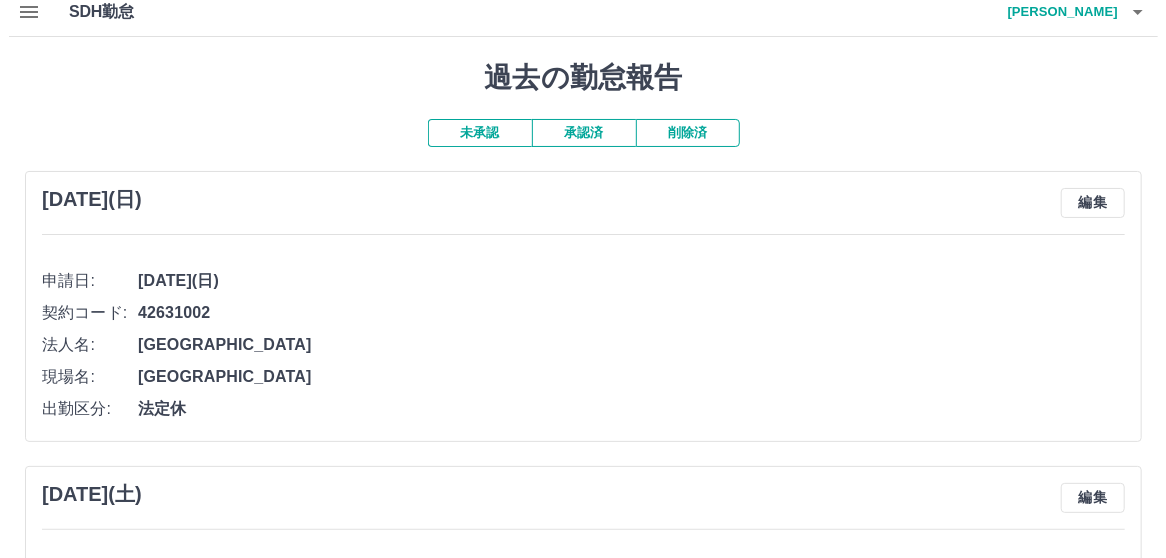 scroll, scrollTop: 0, scrollLeft: 0, axis: both 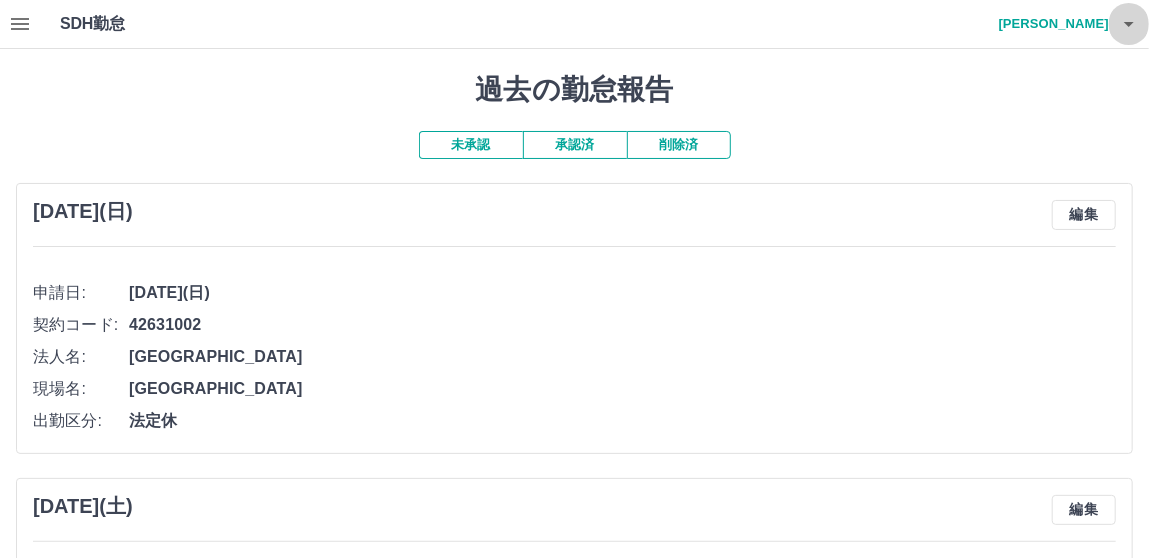 click 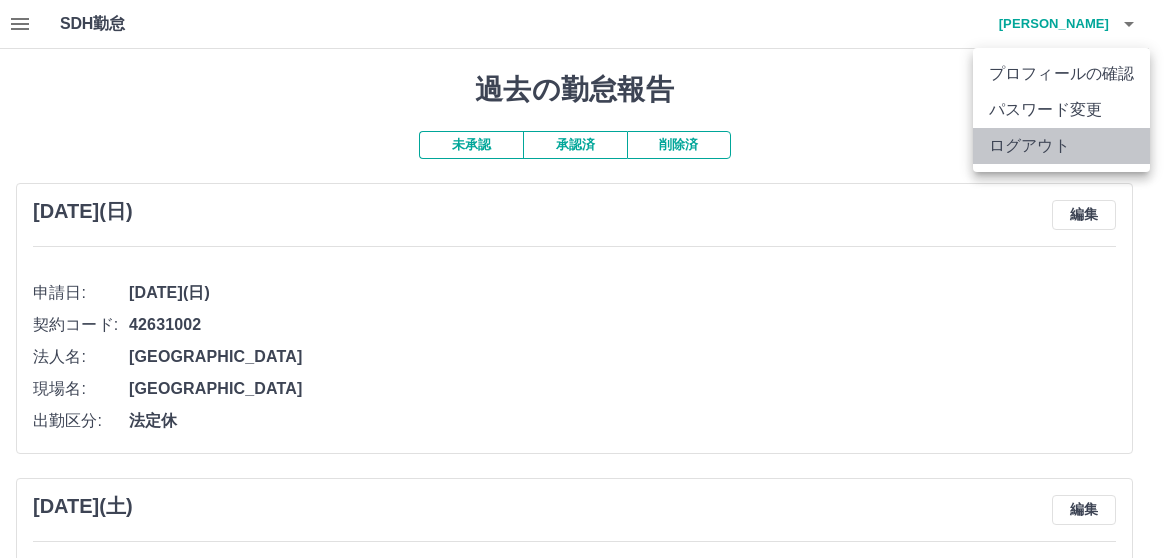 click on "ログアウト" at bounding box center (1061, 146) 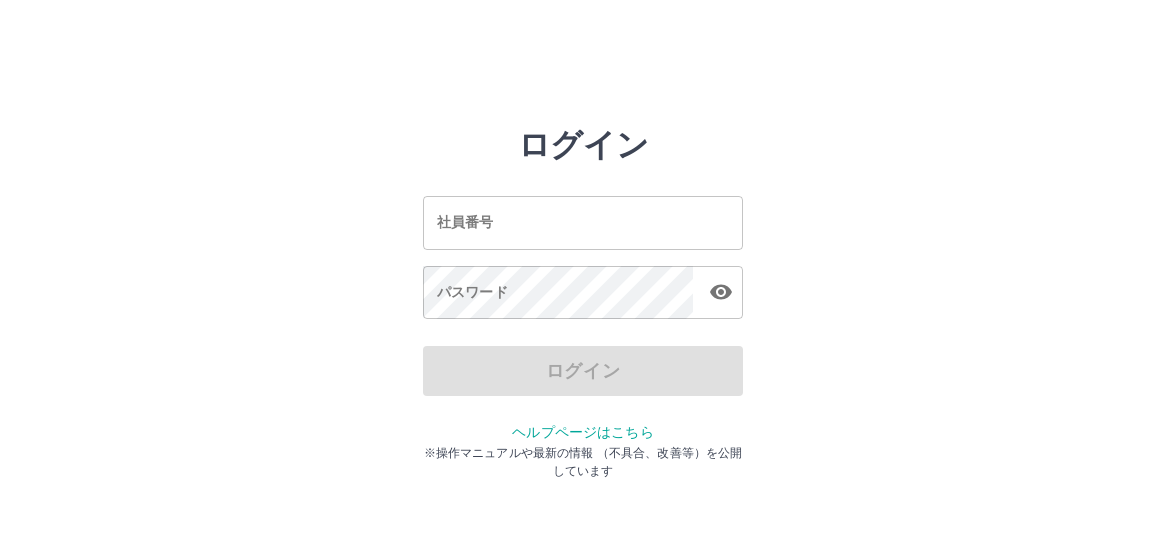 scroll, scrollTop: 0, scrollLeft: 0, axis: both 